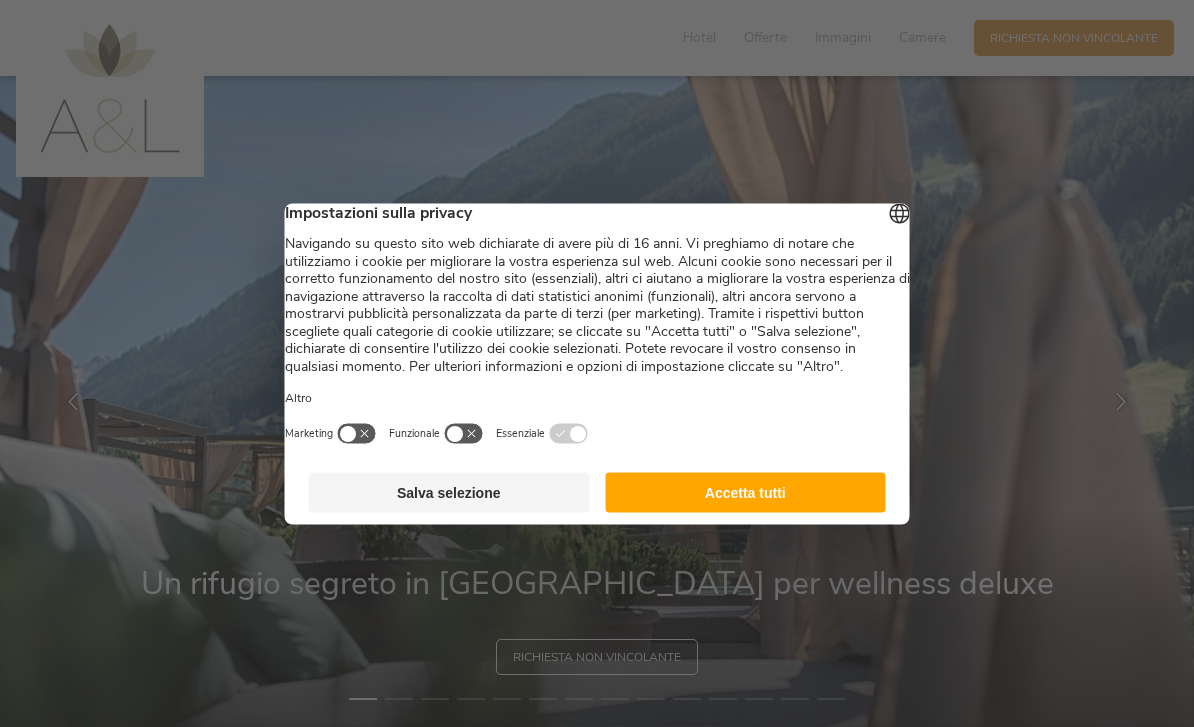 scroll, scrollTop: 0, scrollLeft: 0, axis: both 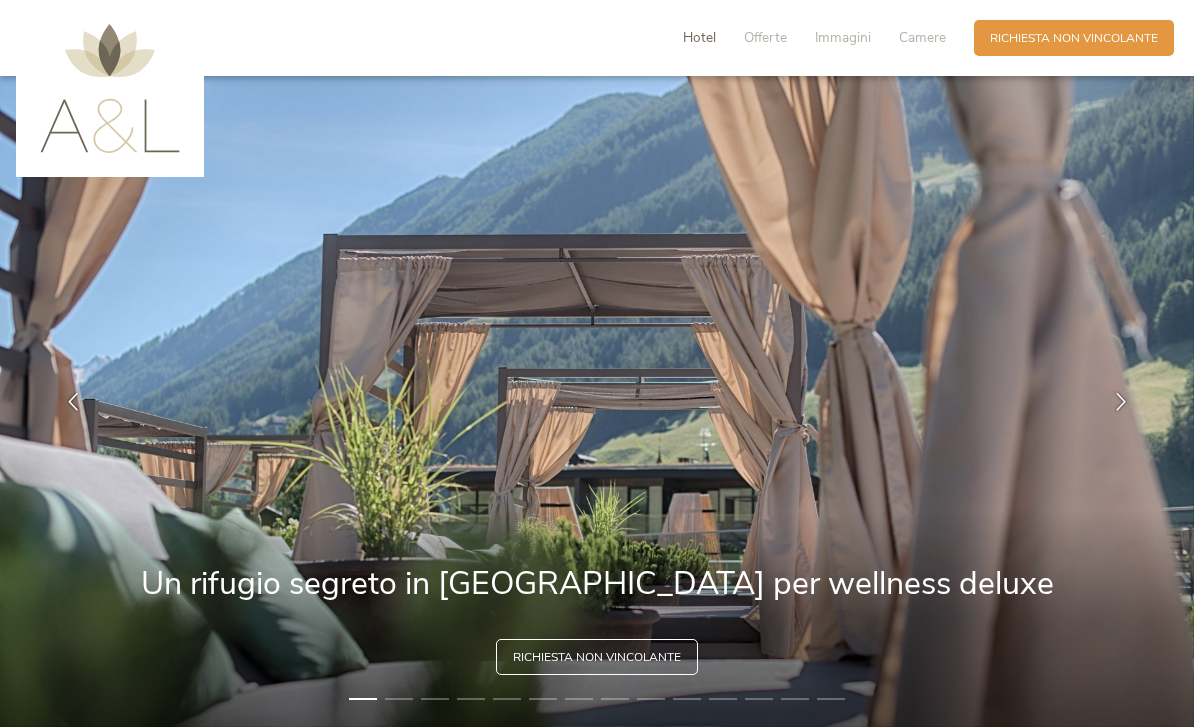 click on "Hotel" at bounding box center (699, 37) 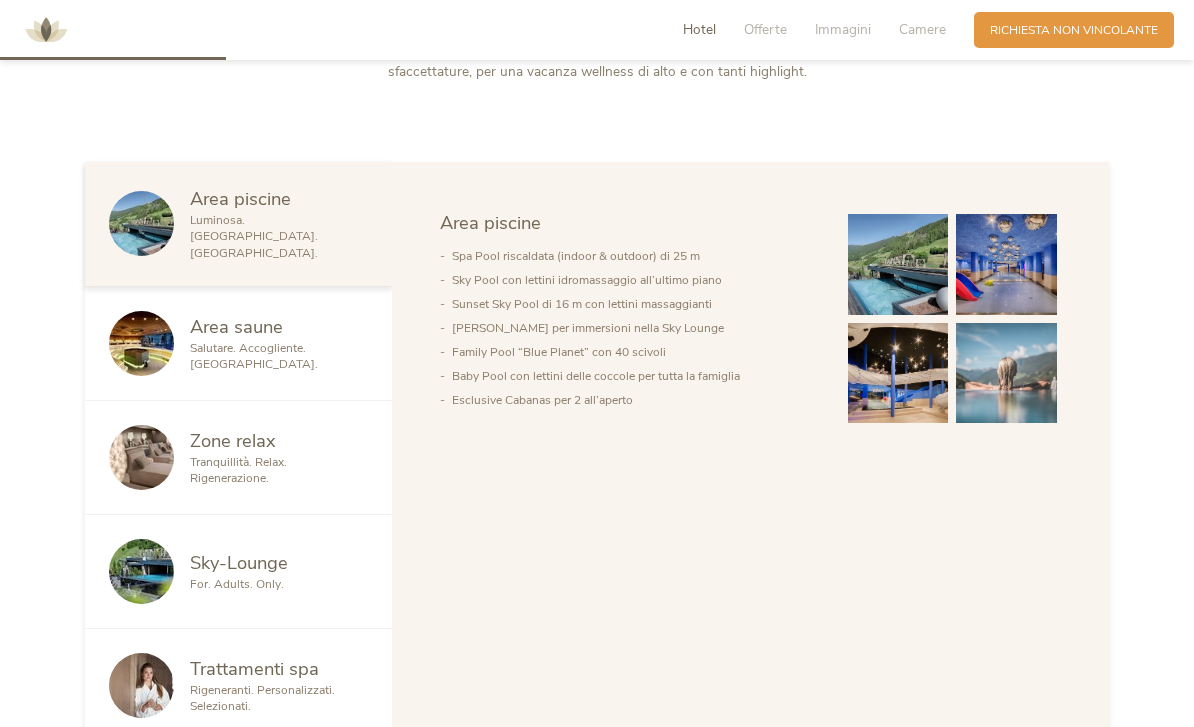 scroll, scrollTop: 965, scrollLeft: 0, axis: vertical 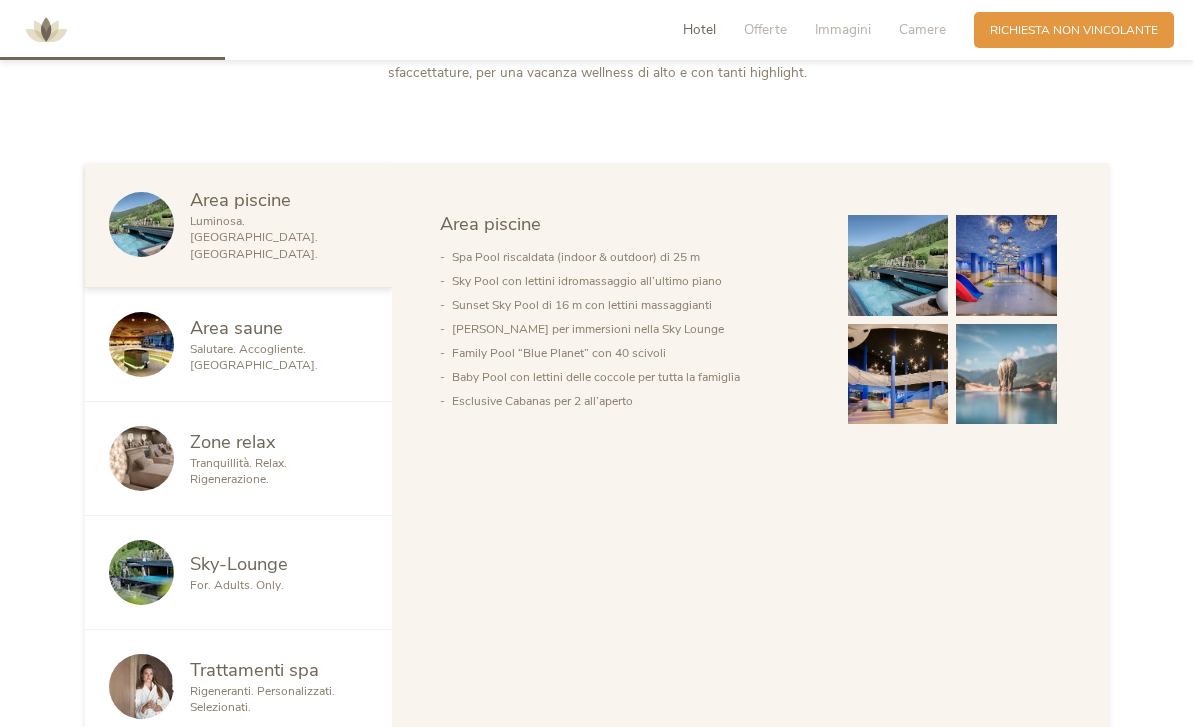 click at bounding box center [898, 265] 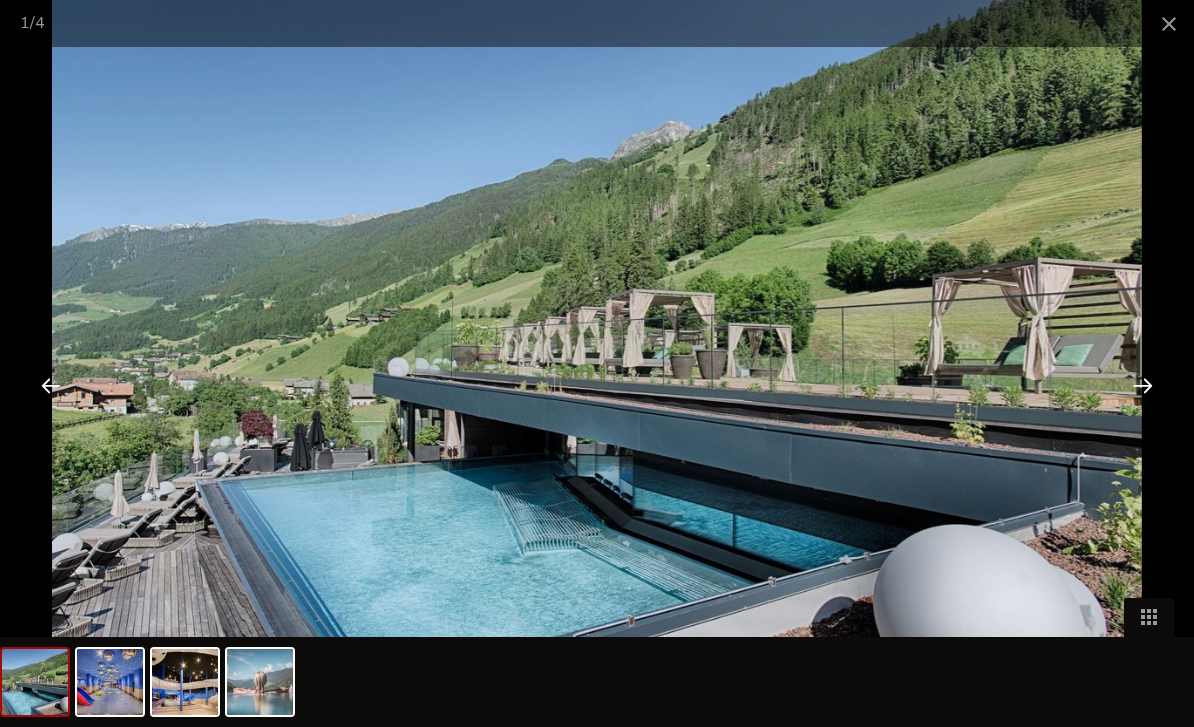 click at bounding box center [1143, 385] 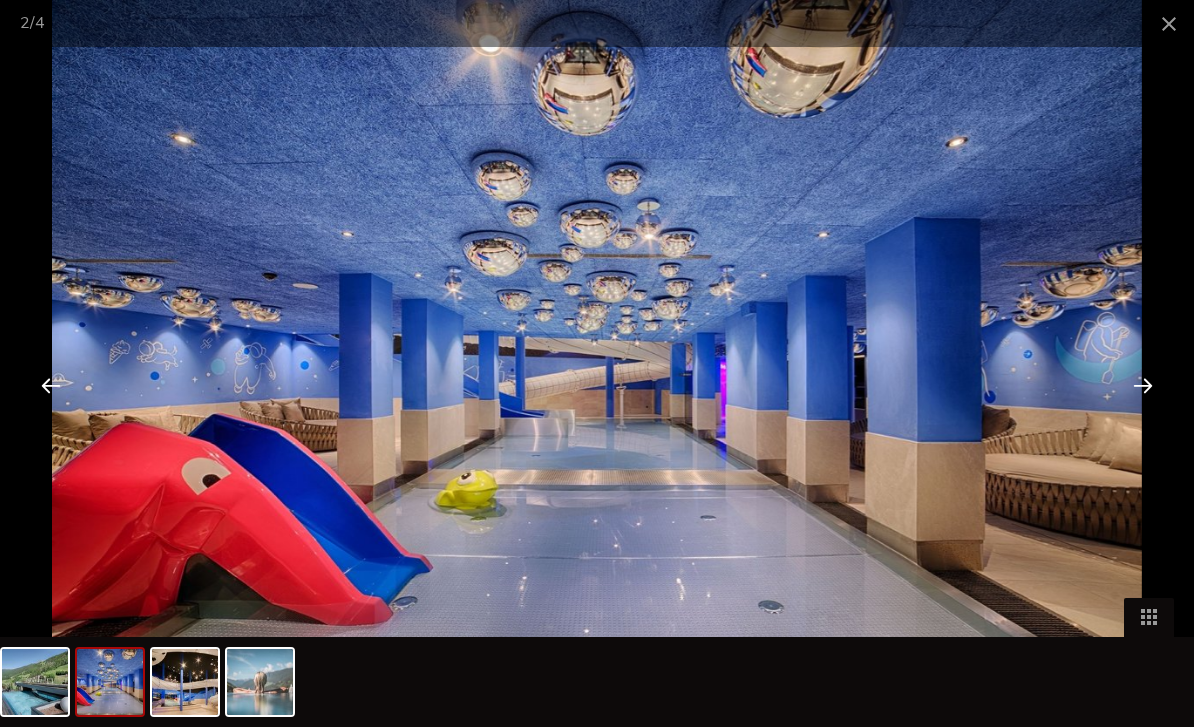 click at bounding box center [1143, 385] 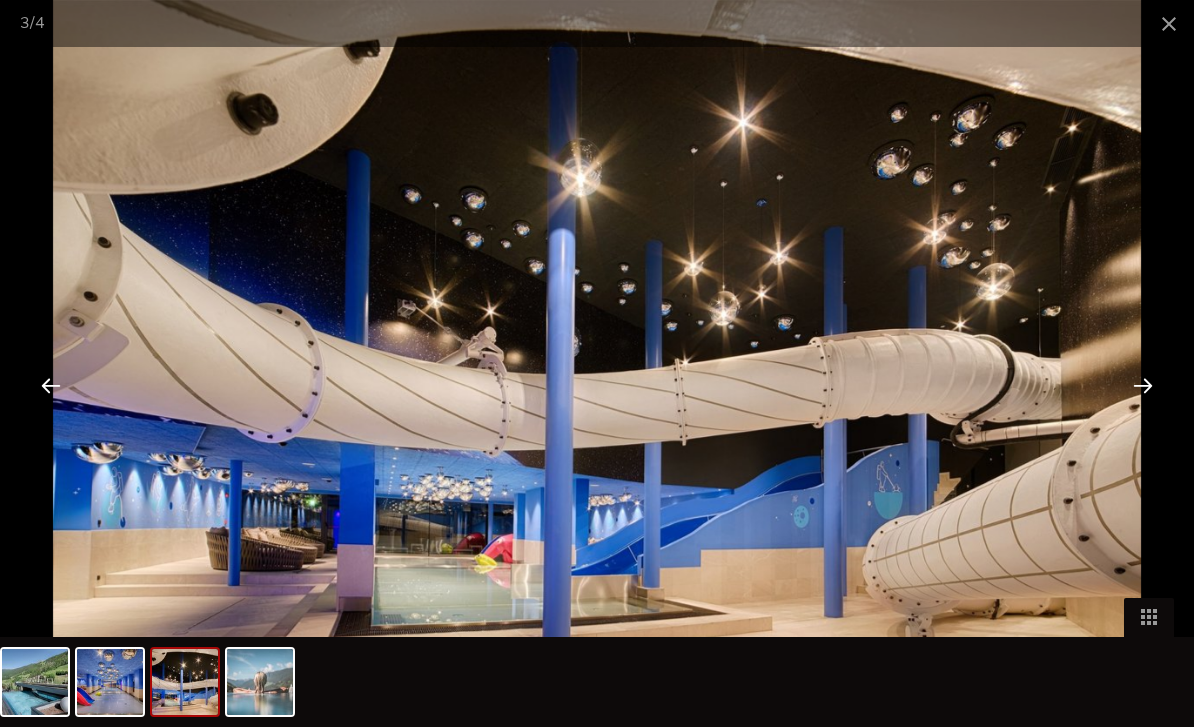 click at bounding box center [1143, 385] 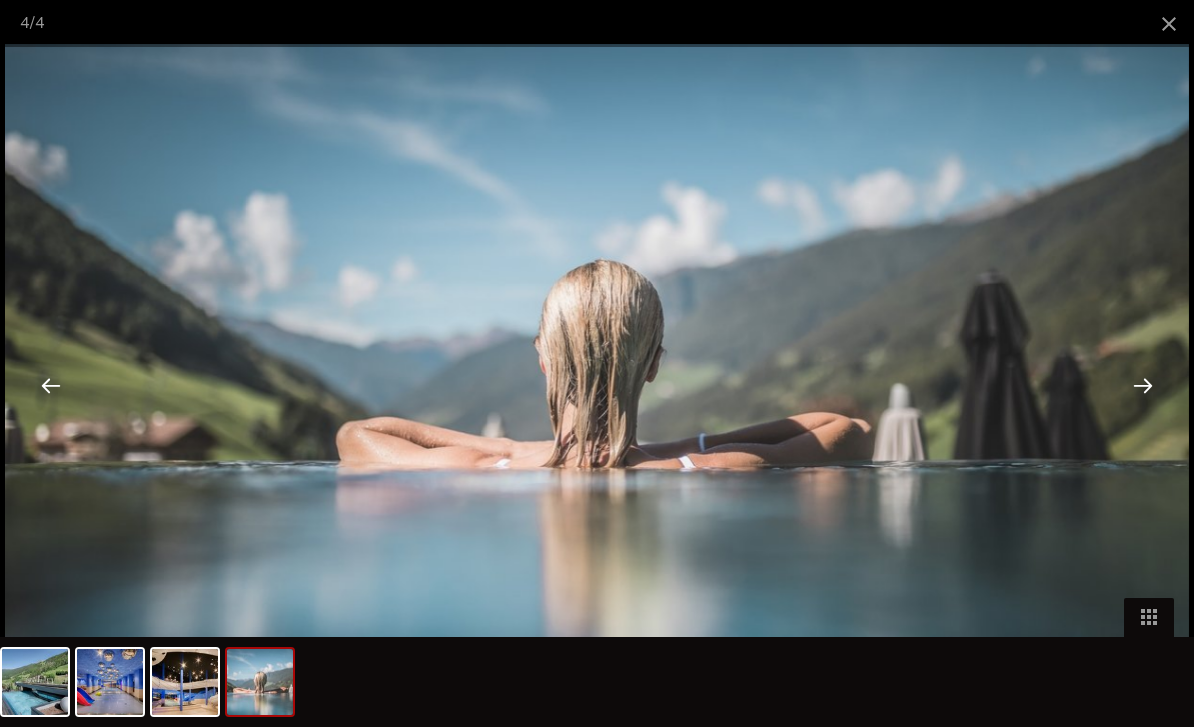 click at bounding box center [1143, 385] 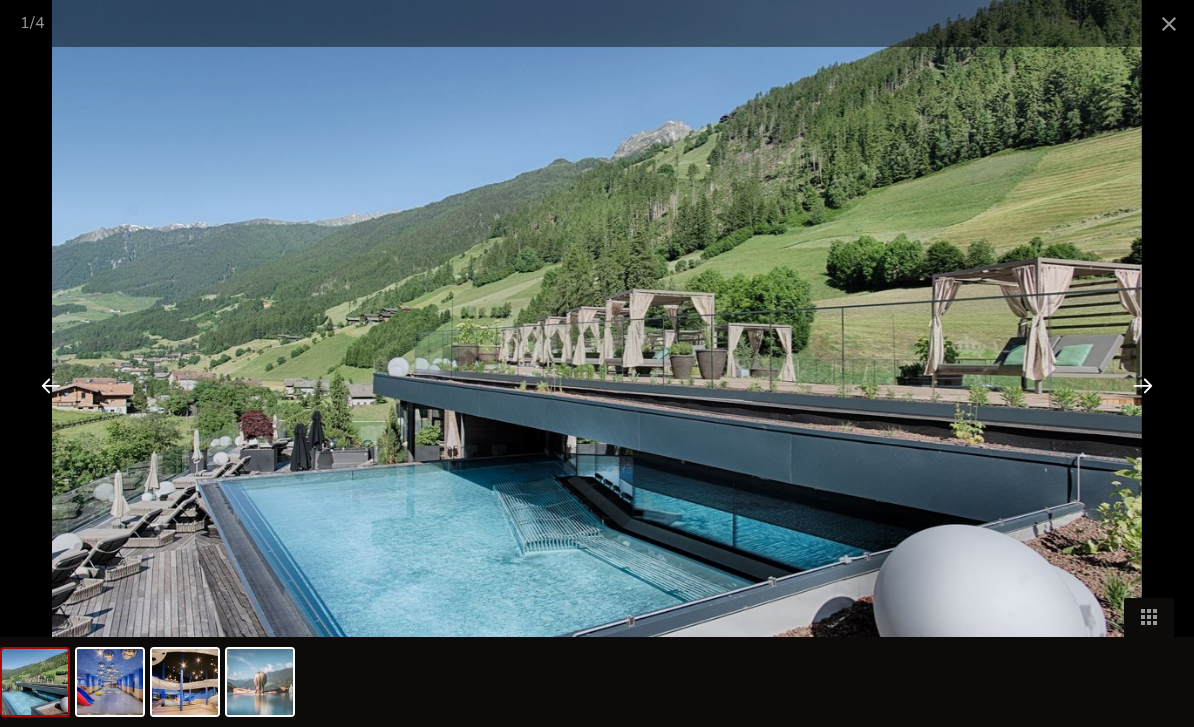 click at bounding box center [1143, 385] 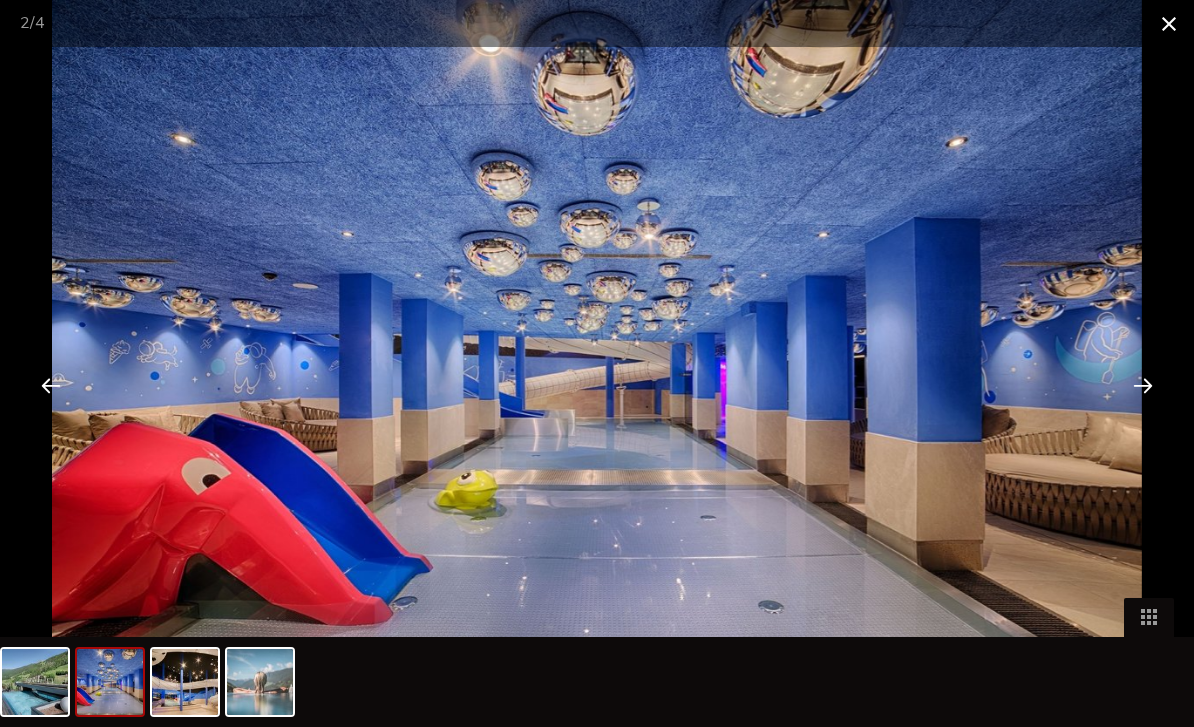 click at bounding box center [1169, 23] 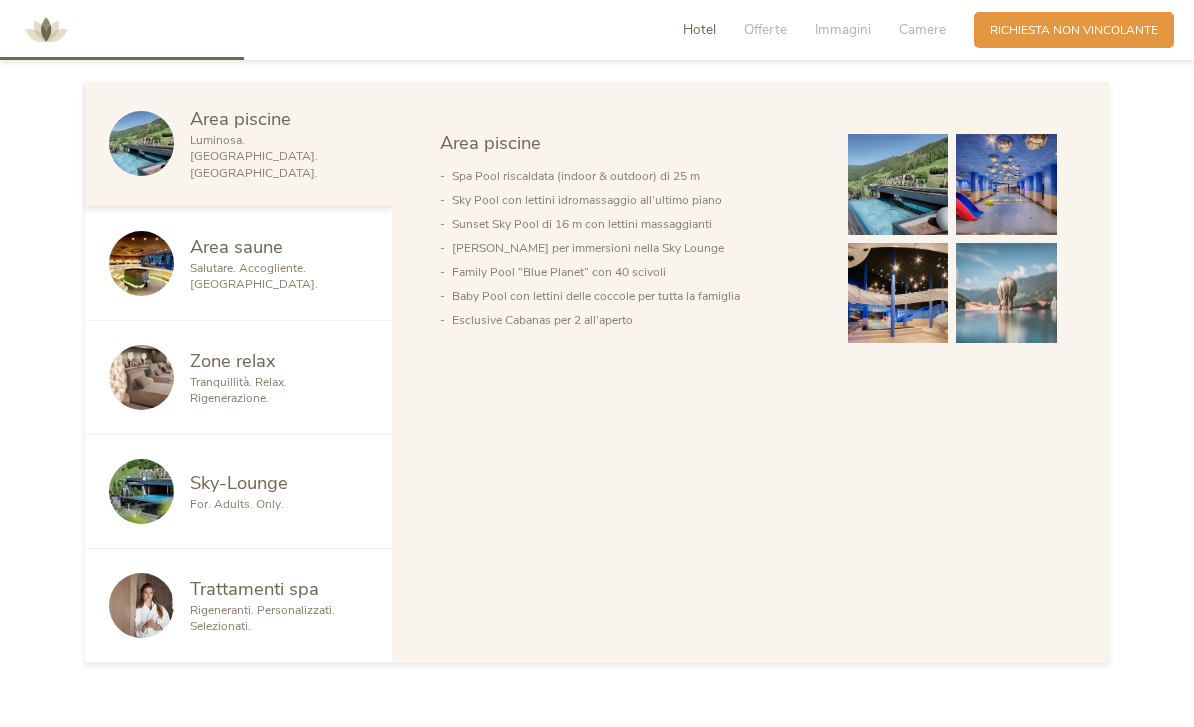 scroll, scrollTop: 1045, scrollLeft: 0, axis: vertical 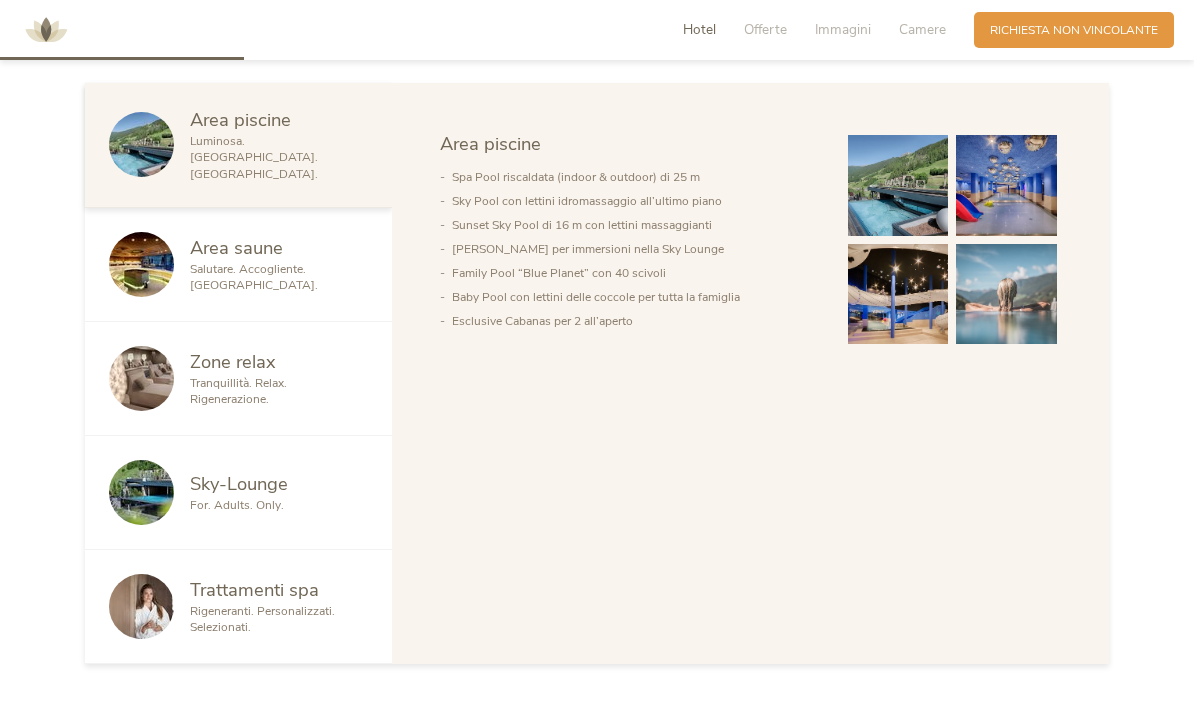 click at bounding box center (898, 294) 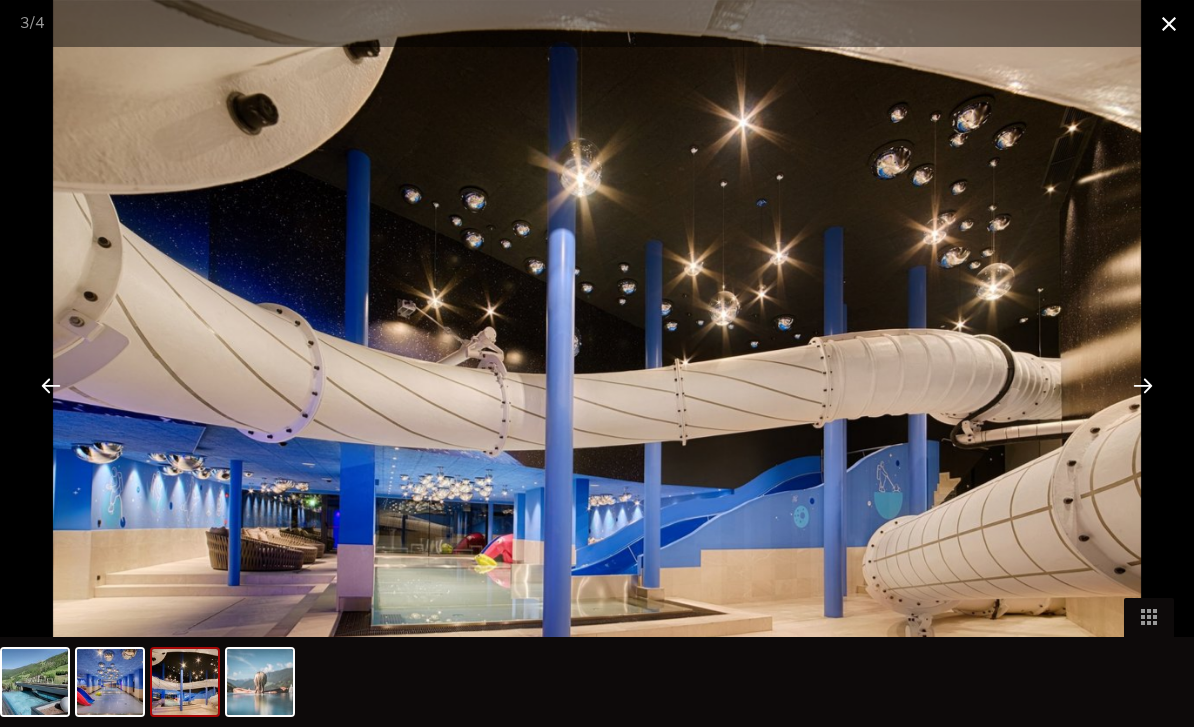 click at bounding box center [1169, 23] 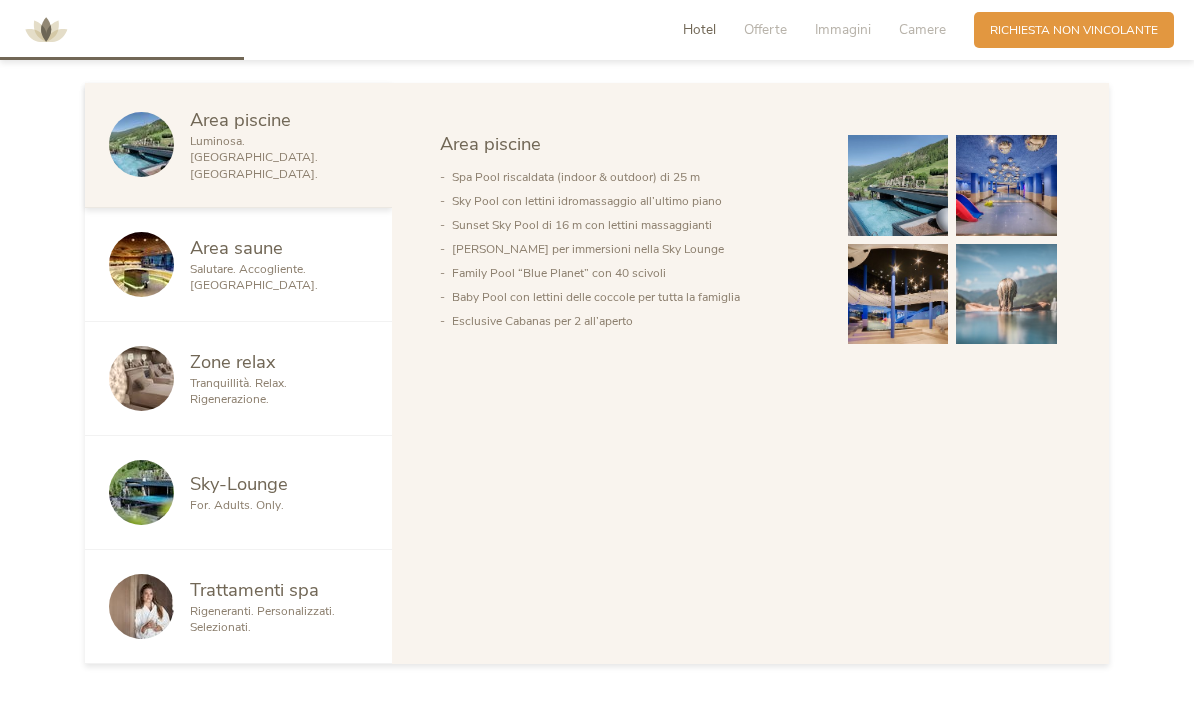 click on "Area saune" at bounding box center [279, 248] 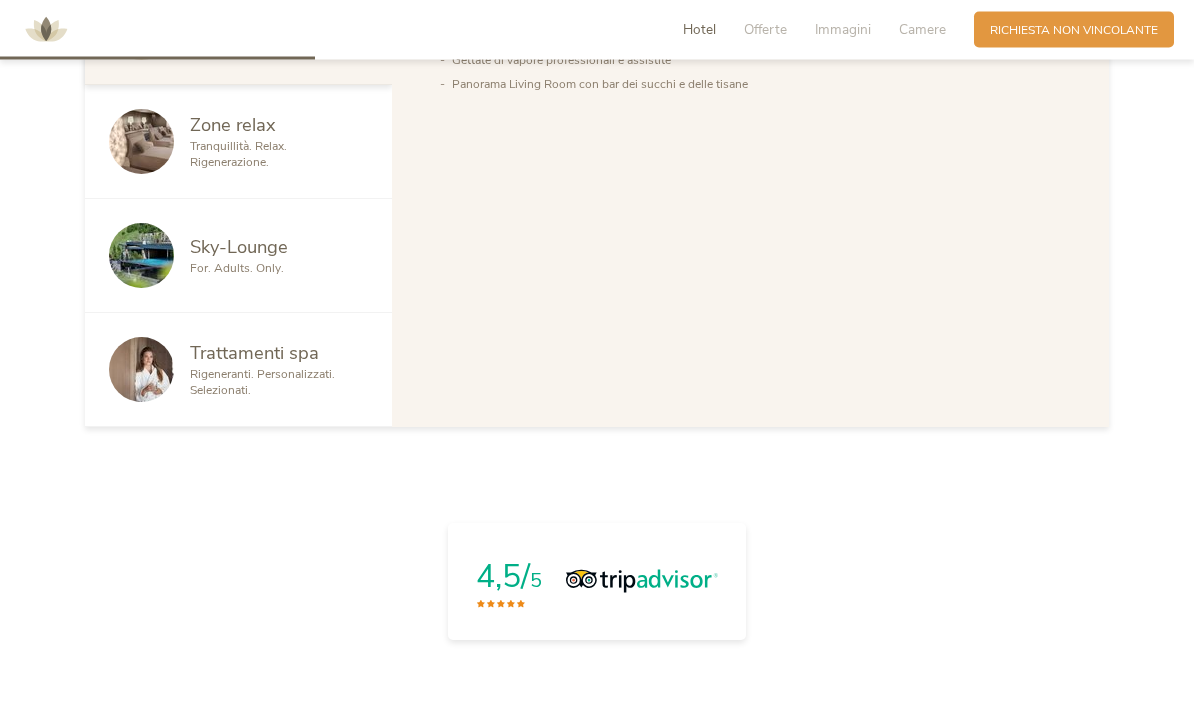 scroll, scrollTop: 1276, scrollLeft: 0, axis: vertical 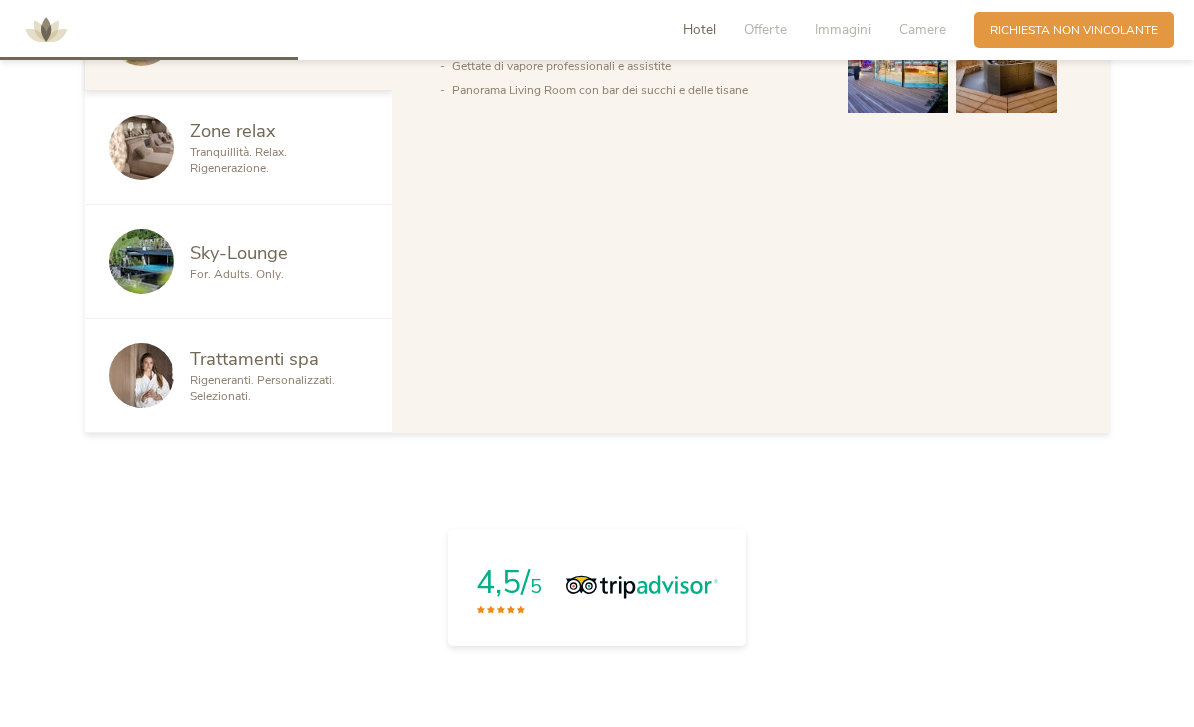 click on "Tranquillità. Relax. Rigenerazione." at bounding box center (279, 161) 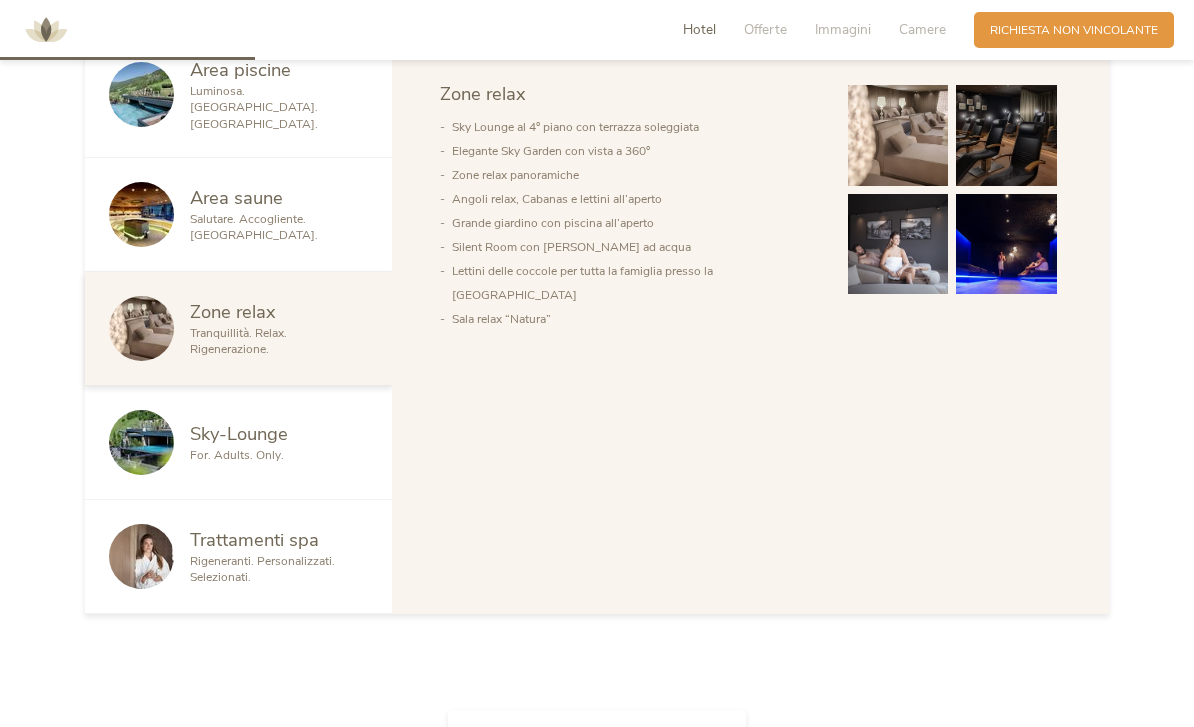 scroll, scrollTop: 1083, scrollLeft: 0, axis: vertical 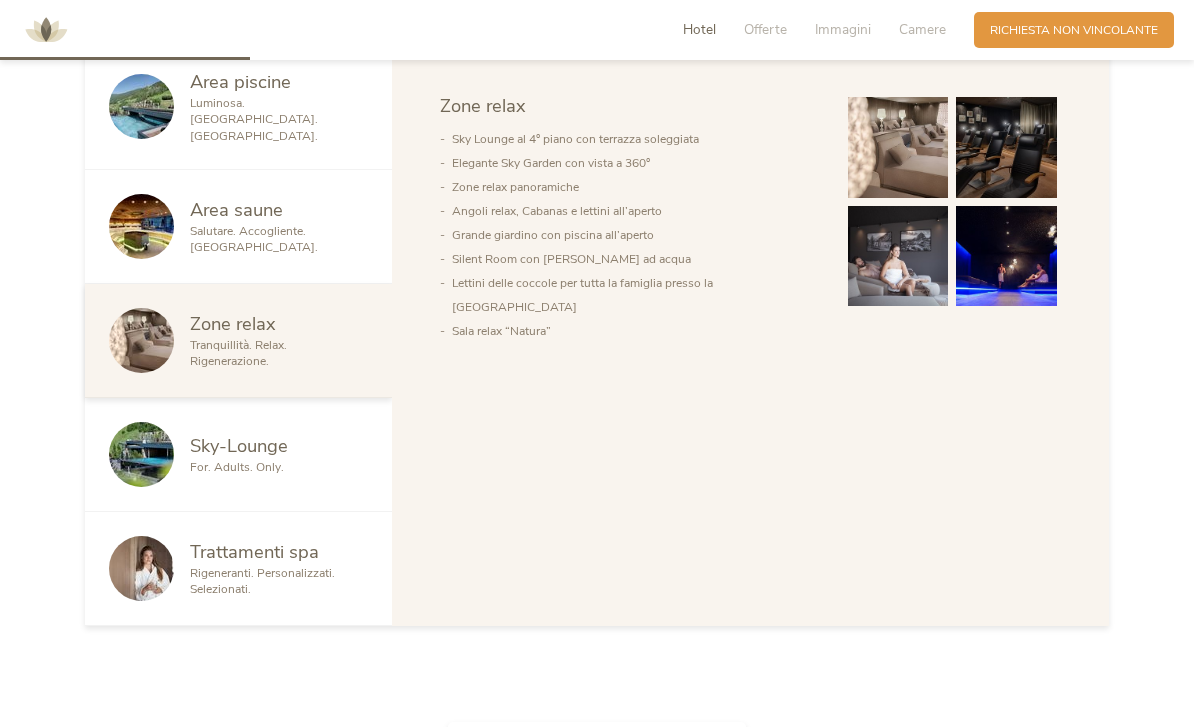 click on "Sky-Lounge" at bounding box center [279, 446] 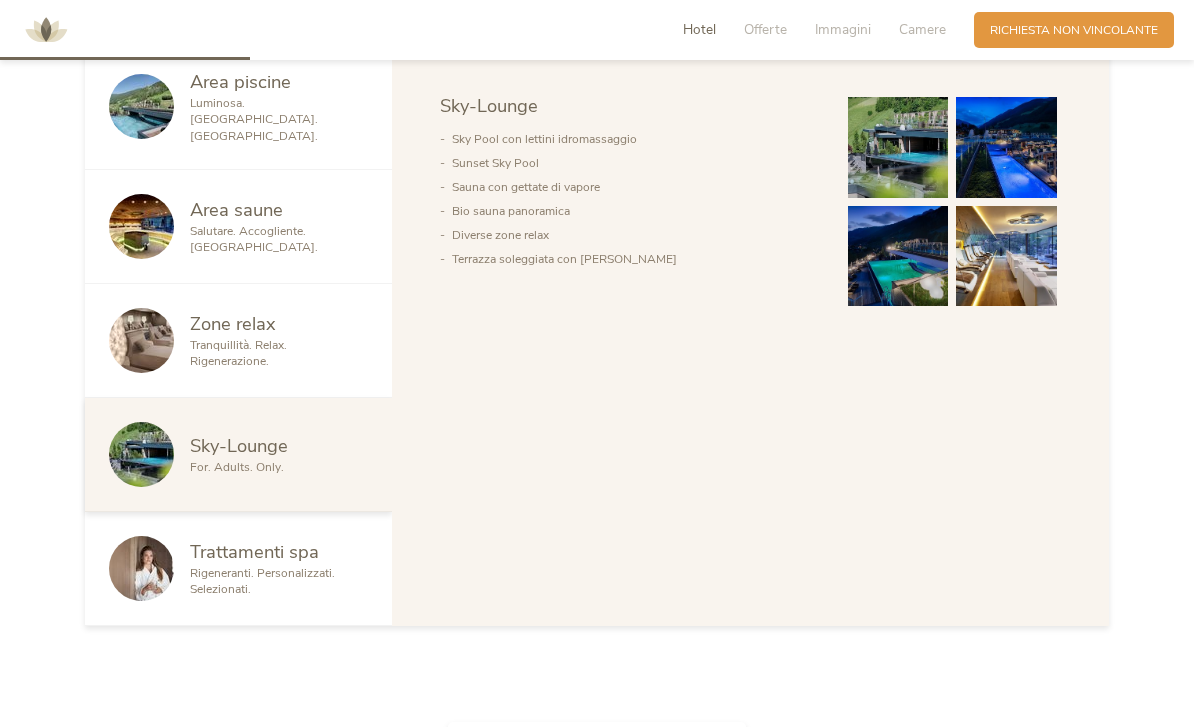 click at bounding box center [898, 147] 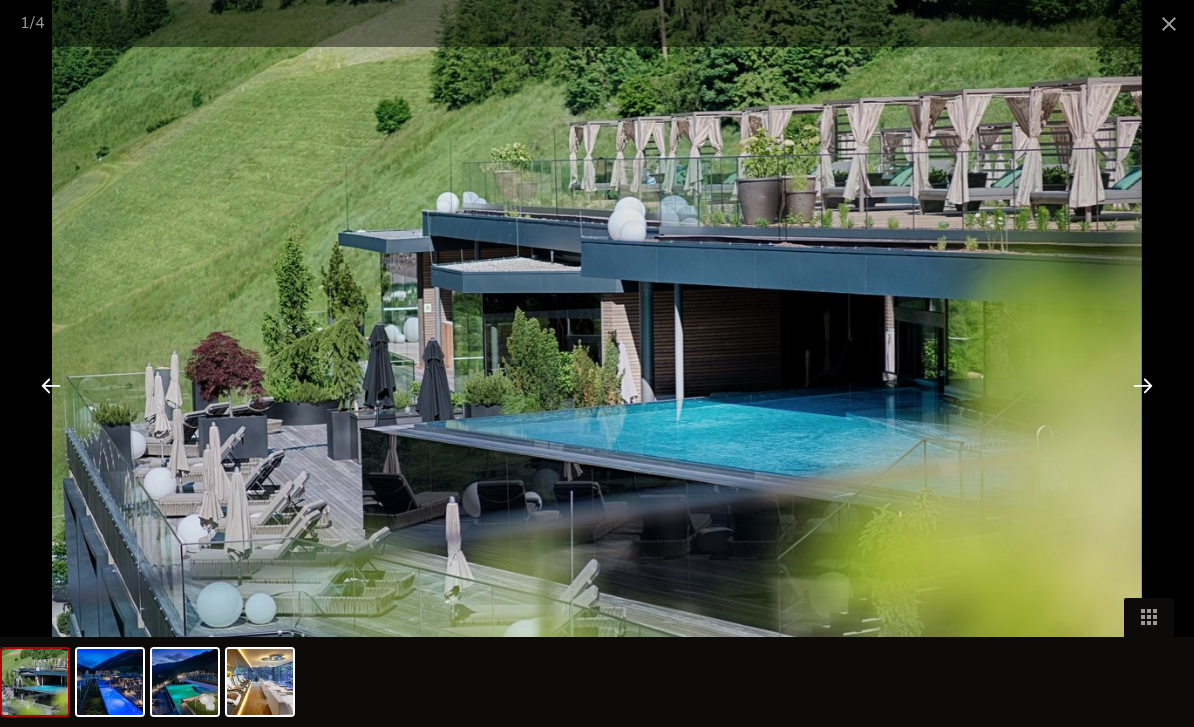 click at bounding box center [1143, 385] 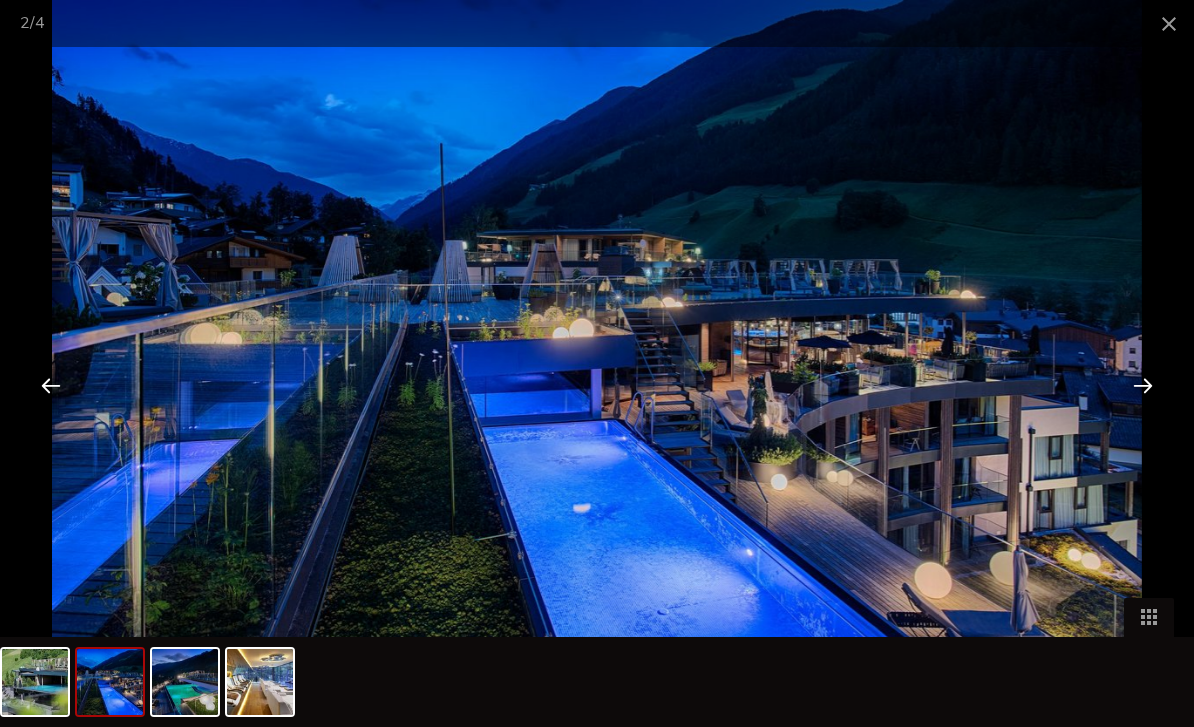 click at bounding box center [1143, 385] 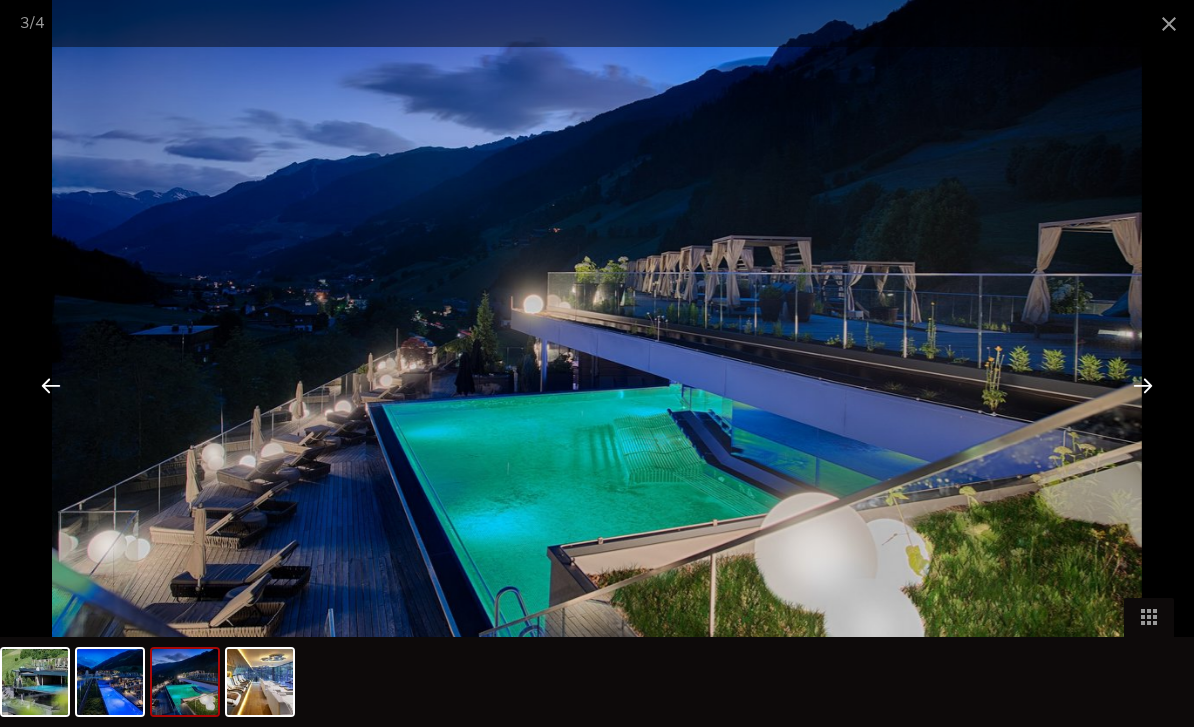 click at bounding box center (1143, 385) 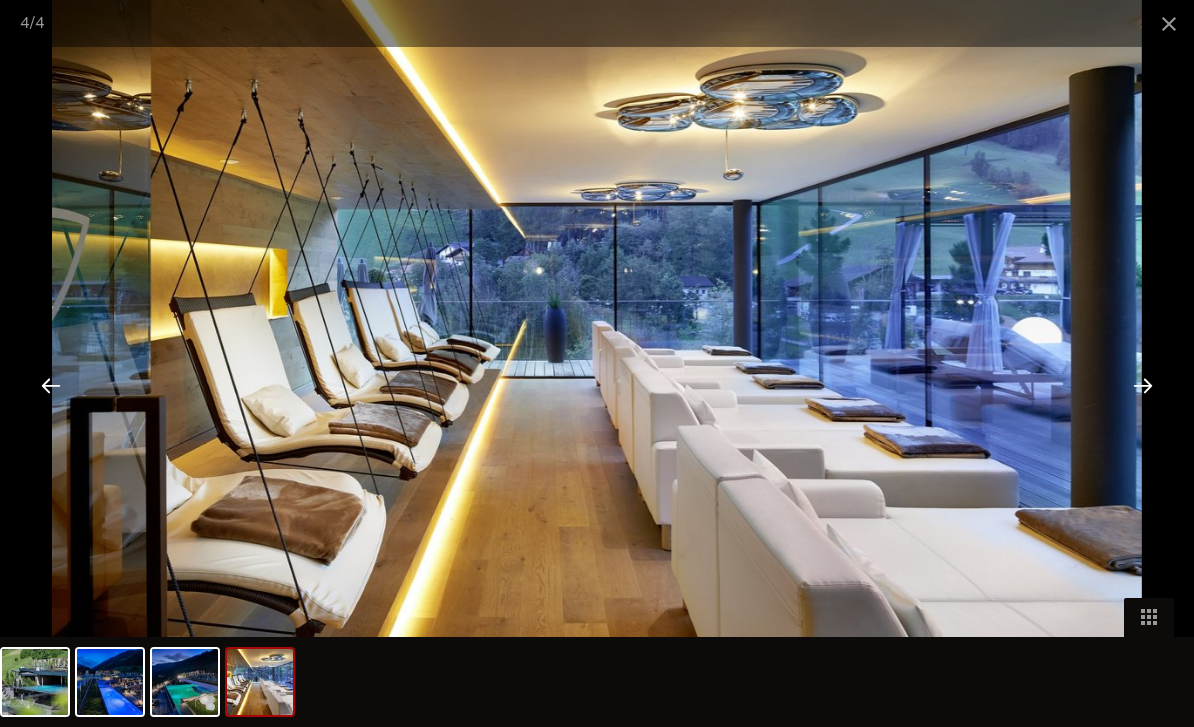 click at bounding box center (1143, 385) 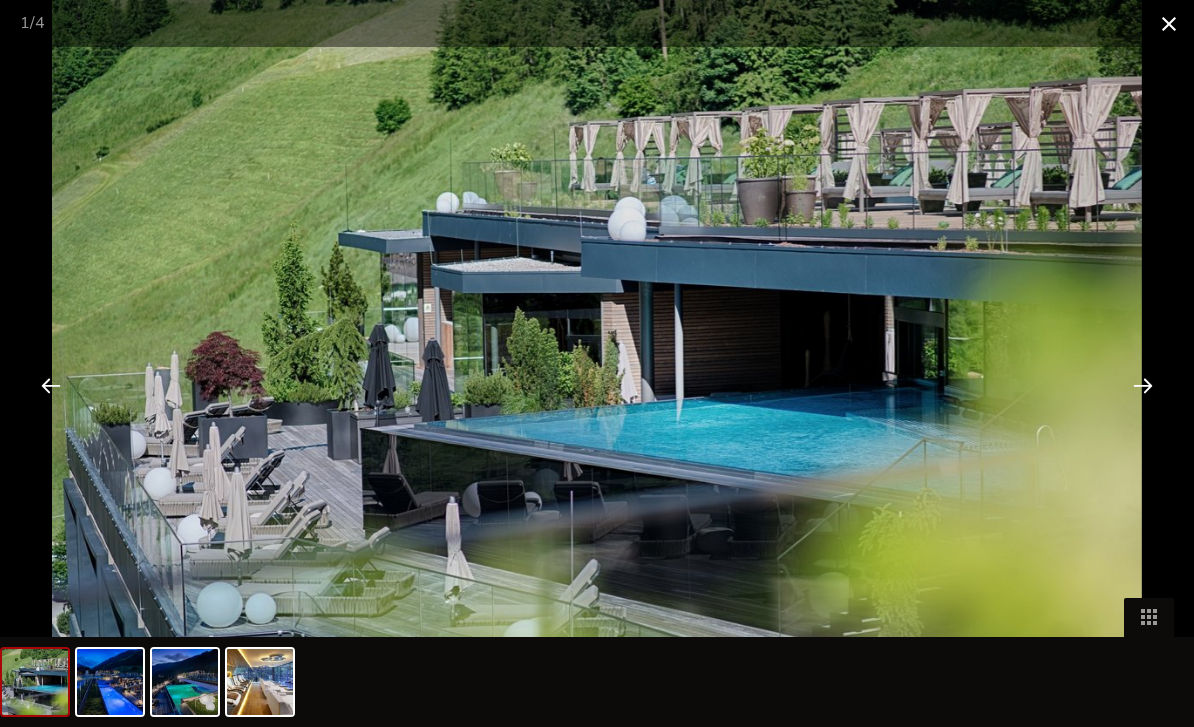 click at bounding box center [1169, 23] 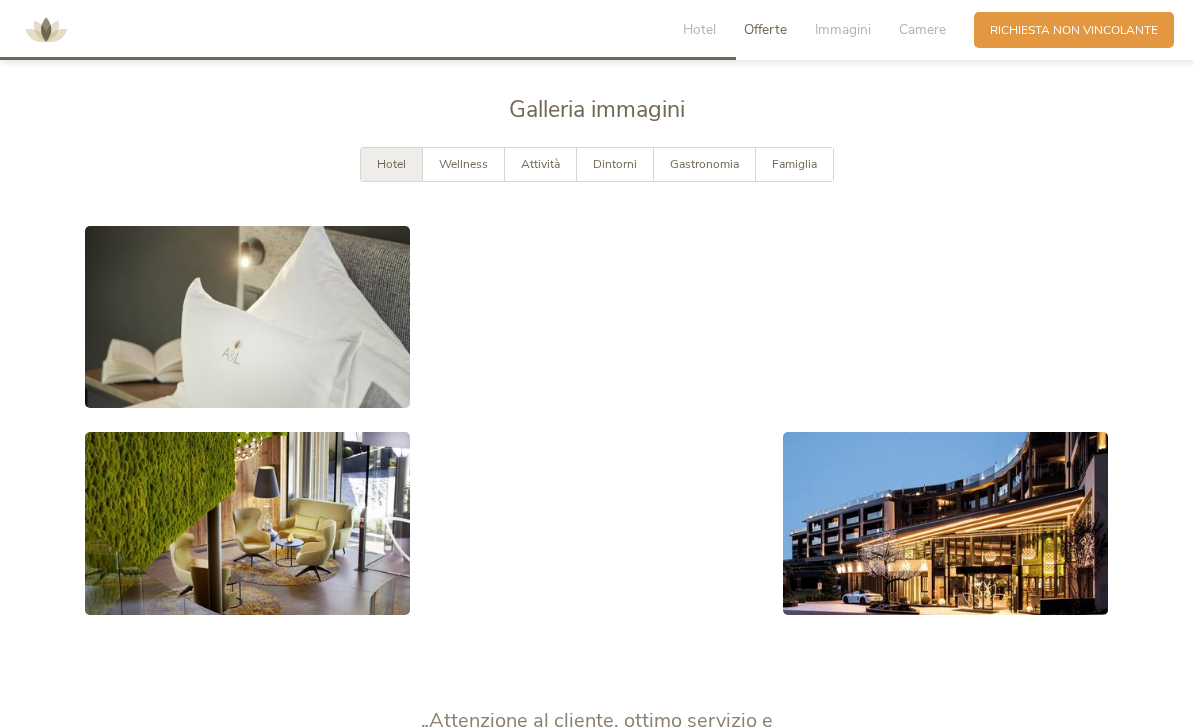 scroll, scrollTop: 3152, scrollLeft: 0, axis: vertical 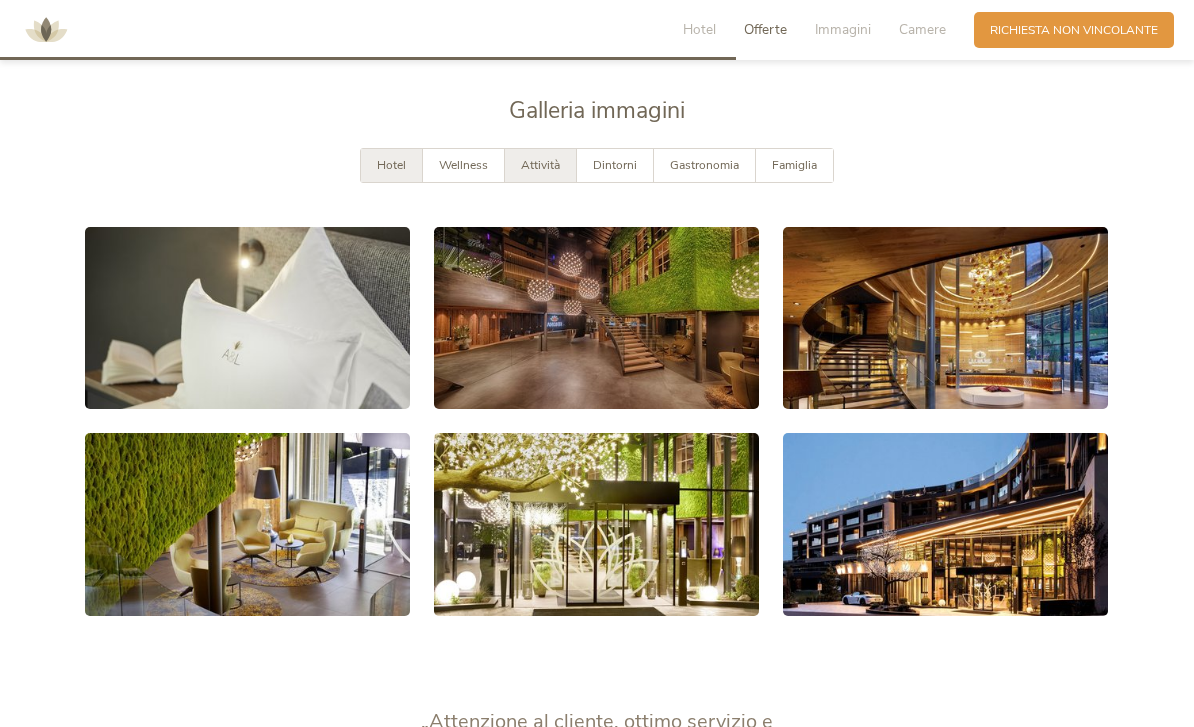 click on "Attività" at bounding box center (540, 165) 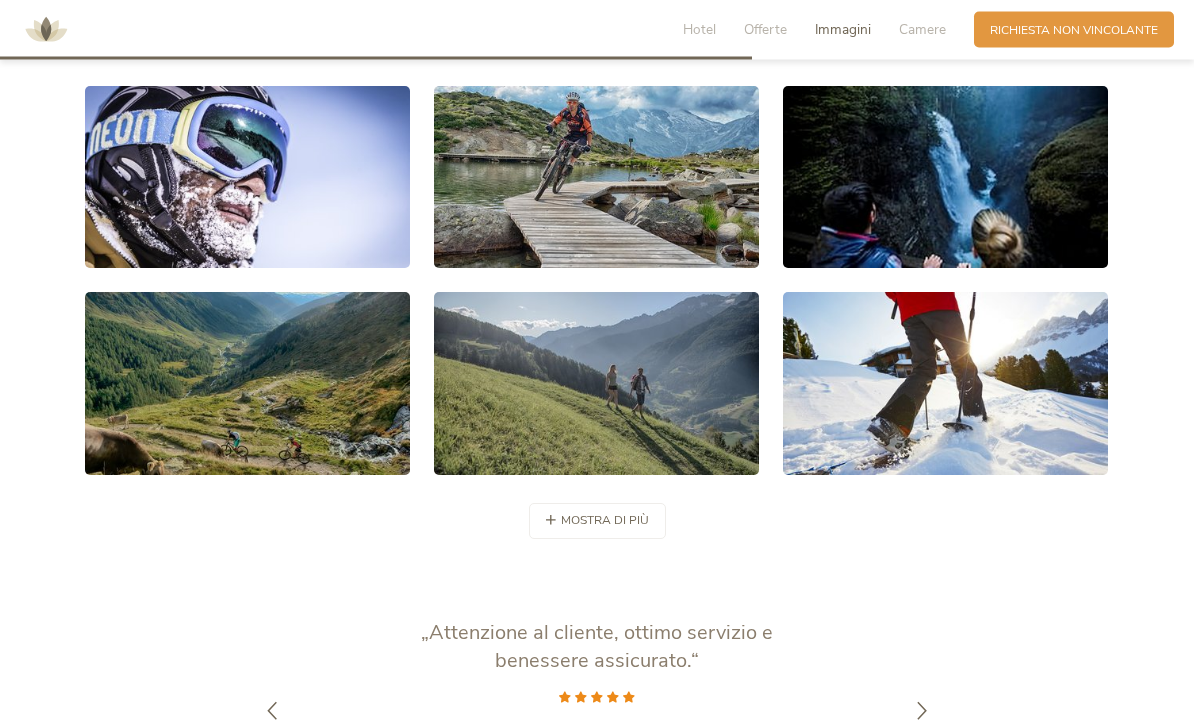 scroll, scrollTop: 3293, scrollLeft: 0, axis: vertical 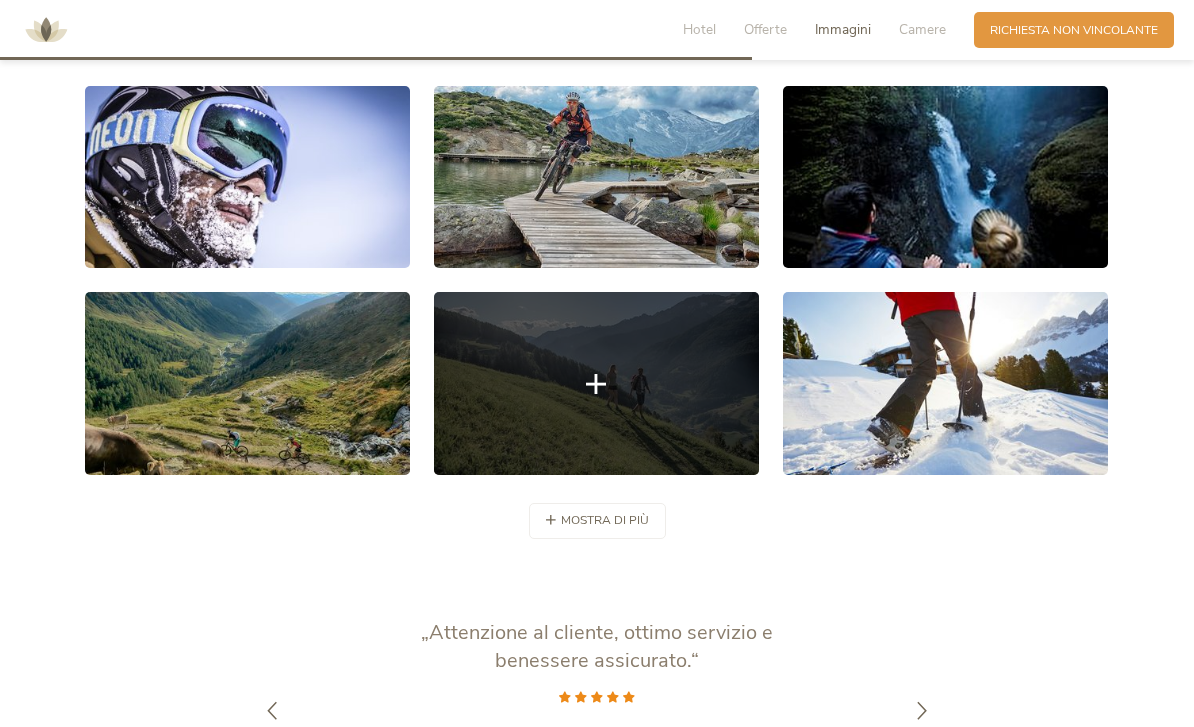 click at bounding box center (596, 383) 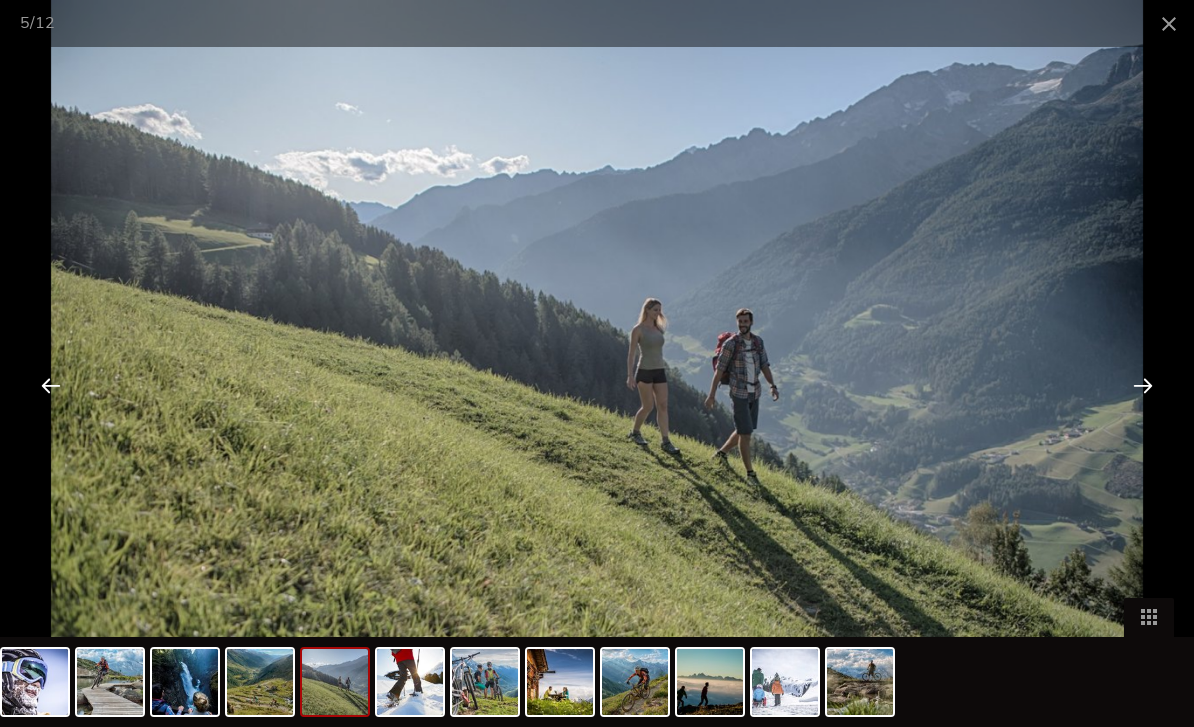 click at bounding box center (1143, 385) 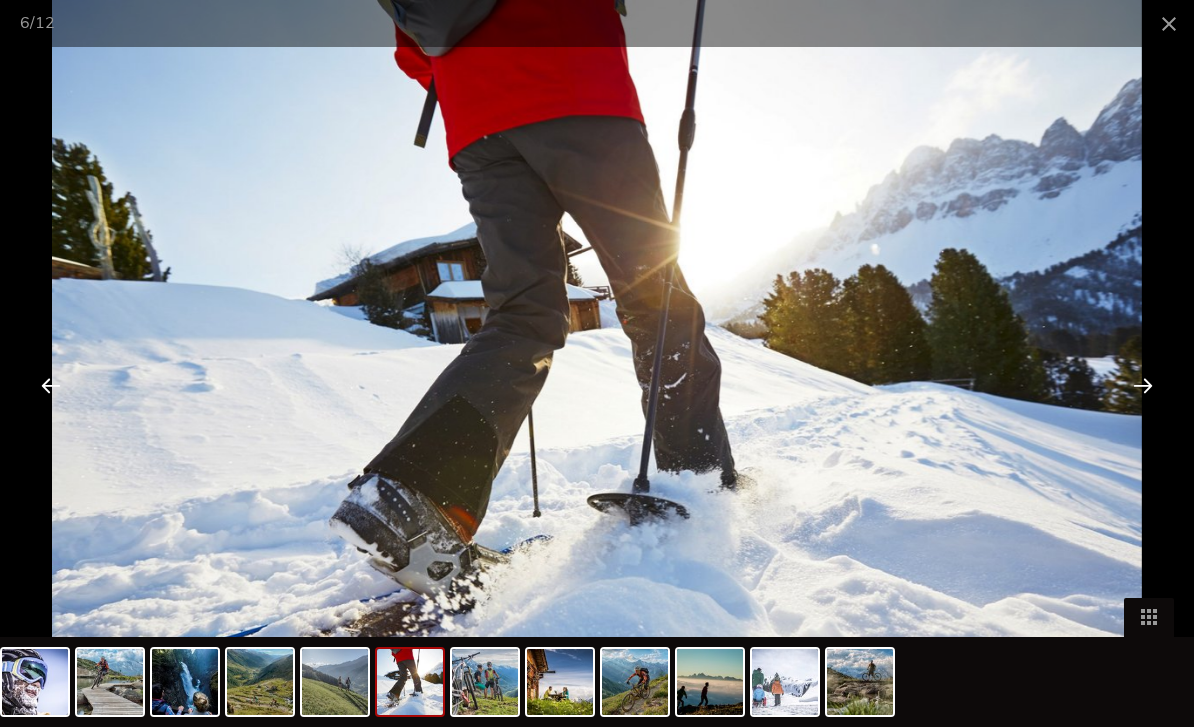 click at bounding box center (1143, 385) 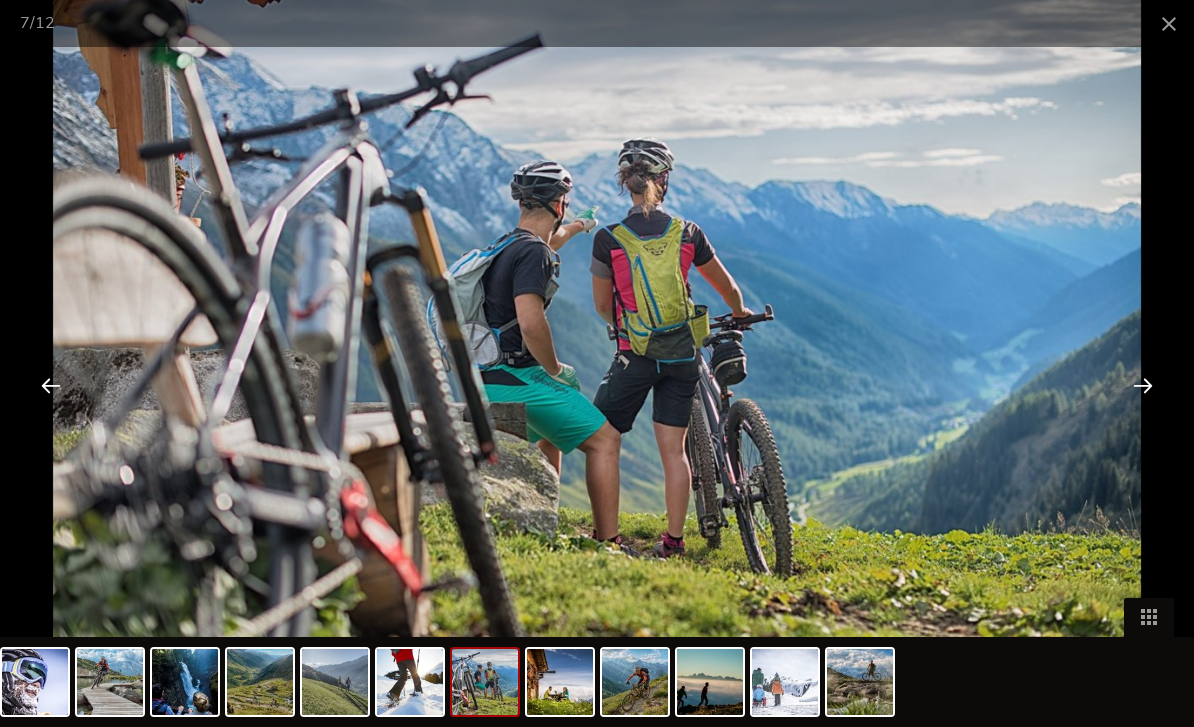click at bounding box center (1143, 385) 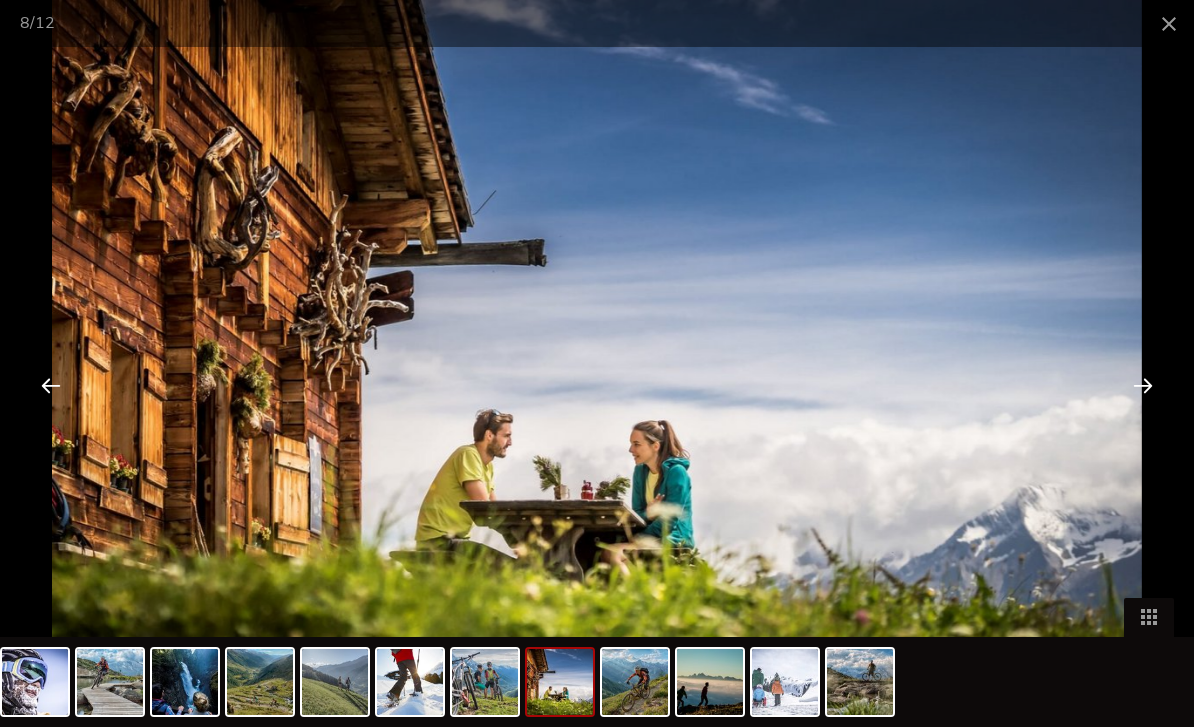 click at bounding box center (1143, 385) 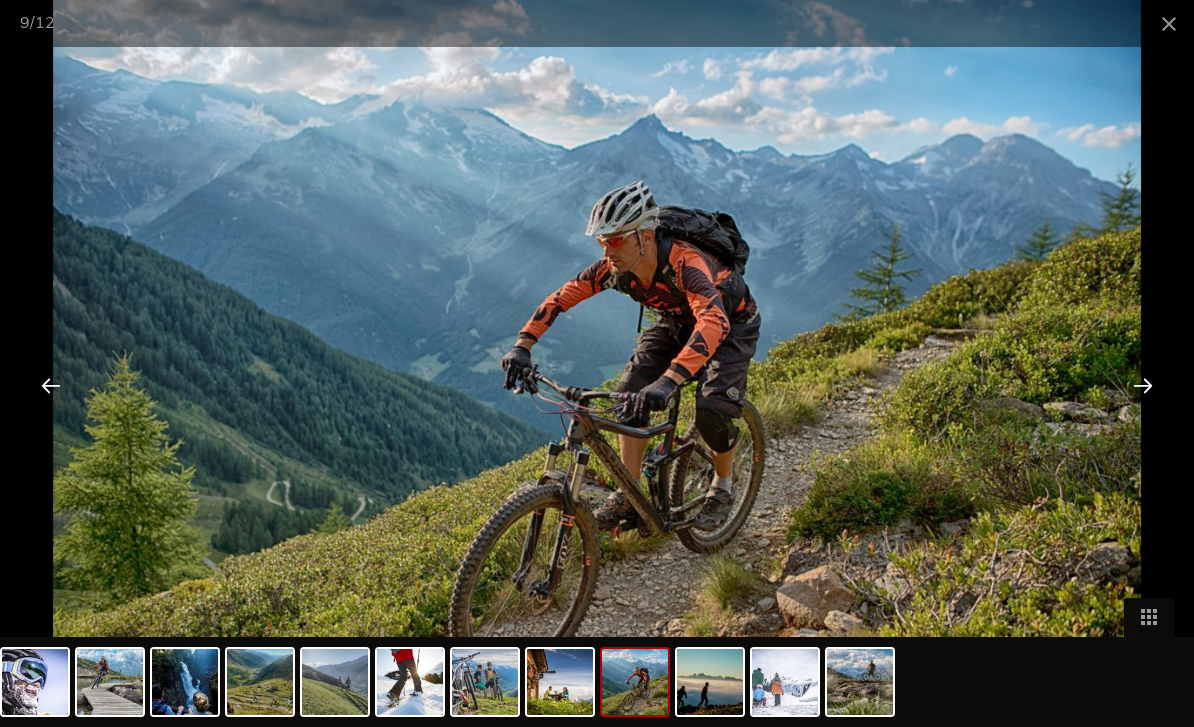 click at bounding box center (1143, 385) 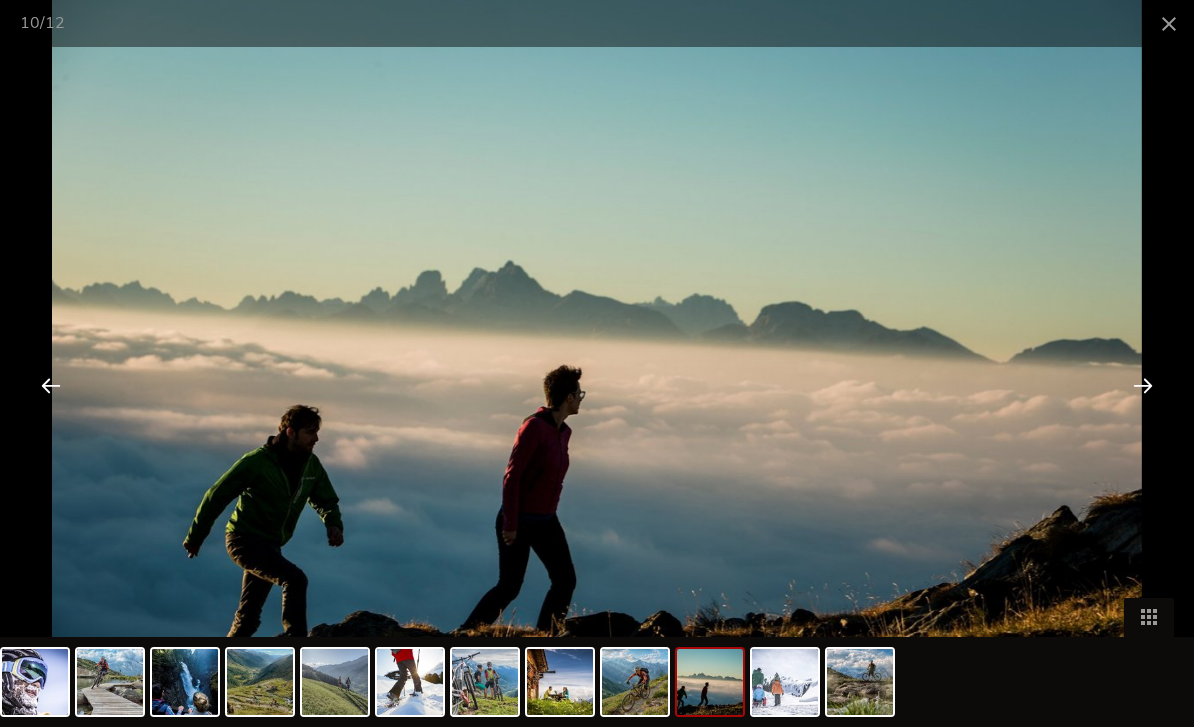 click at bounding box center [1143, 385] 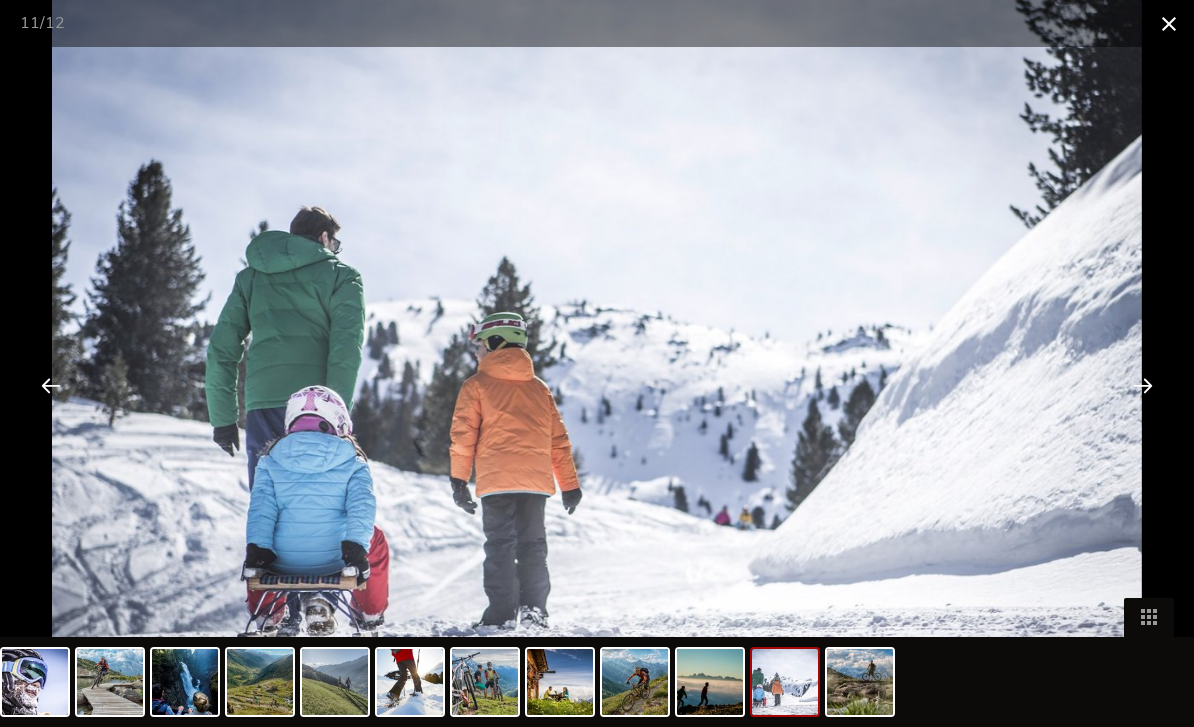 click at bounding box center (1169, 23) 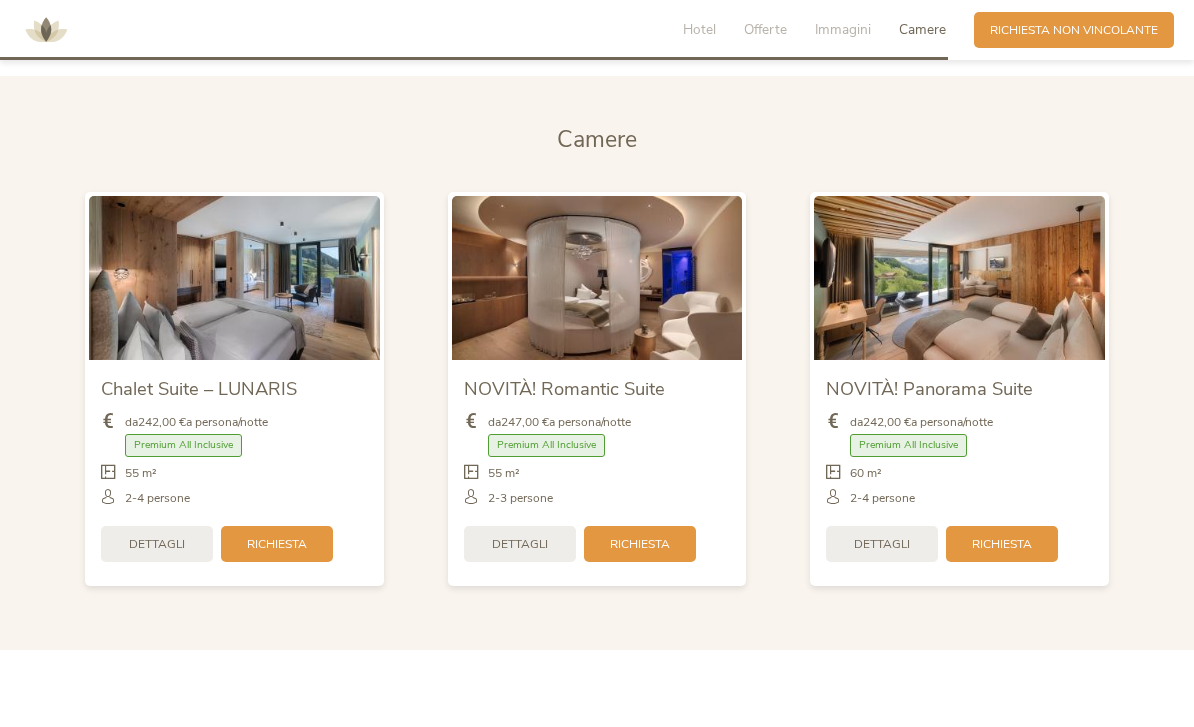 scroll, scrollTop: 4099, scrollLeft: 0, axis: vertical 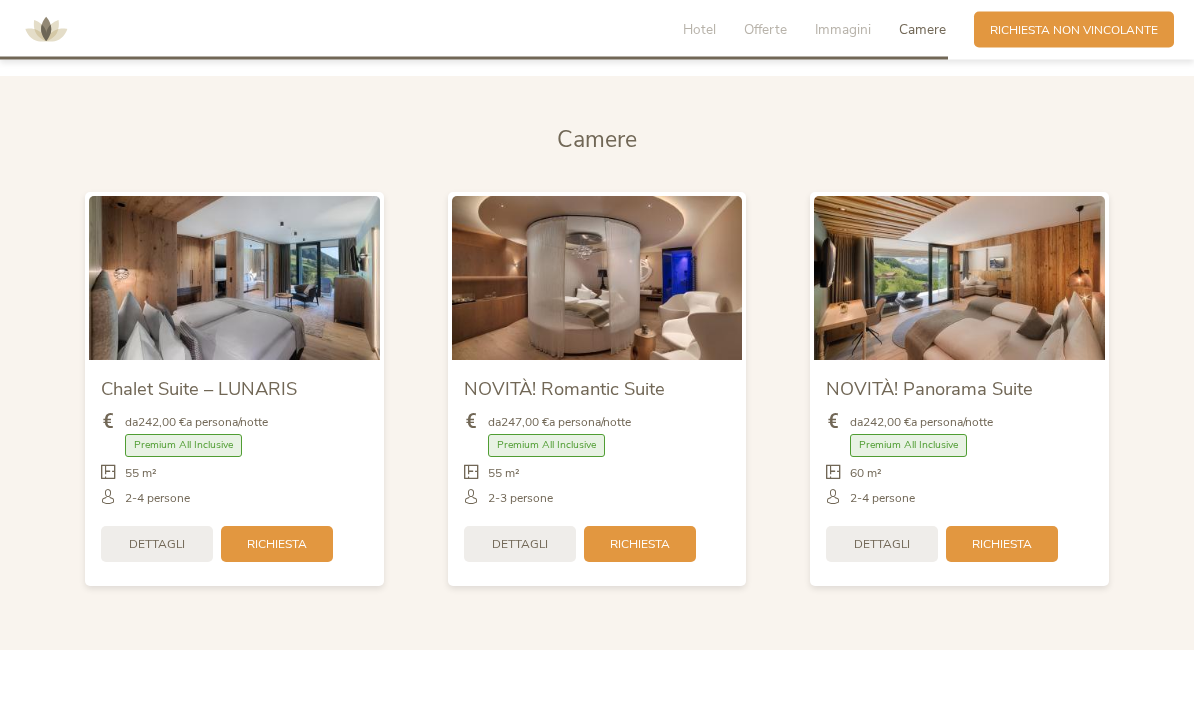 click at bounding box center [959, 278] 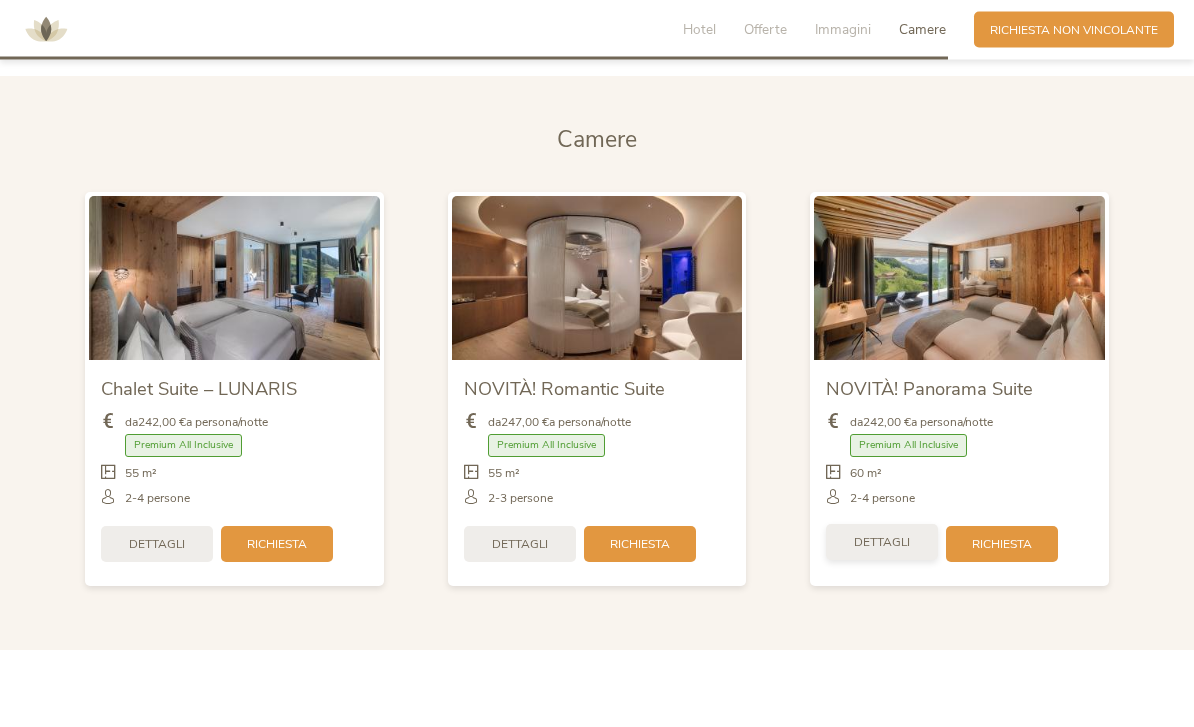 scroll, scrollTop: 4100, scrollLeft: 0, axis: vertical 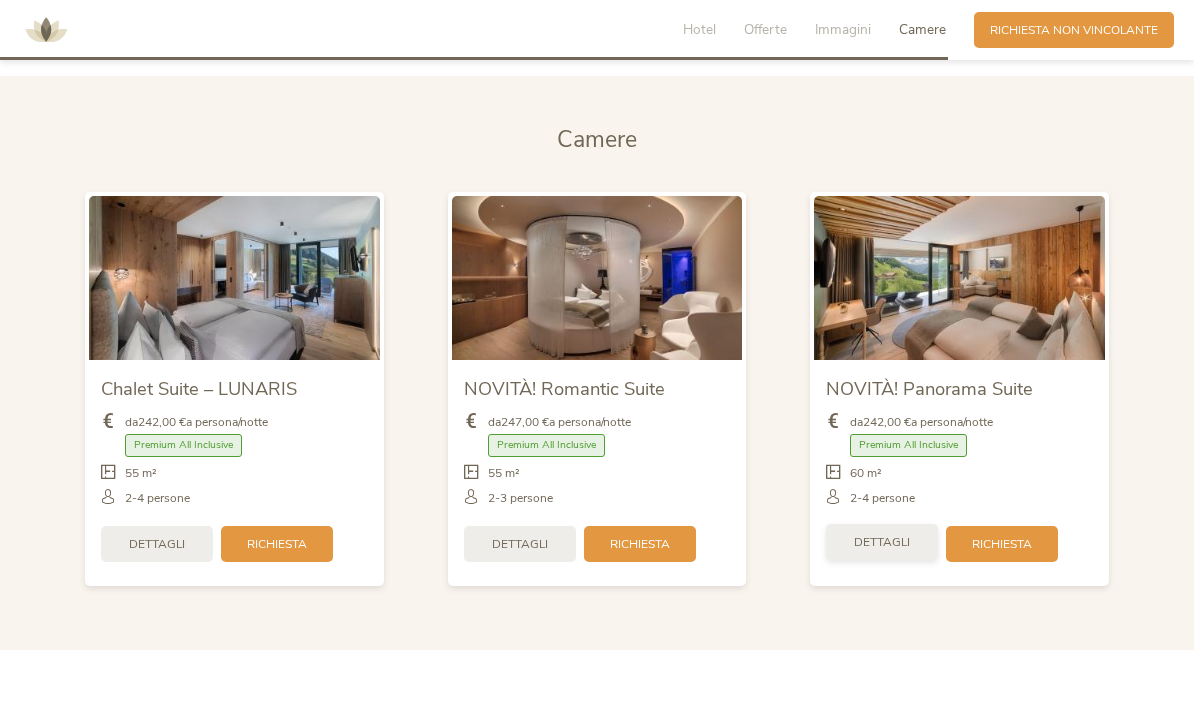 click on "Dettagli" at bounding box center (882, 542) 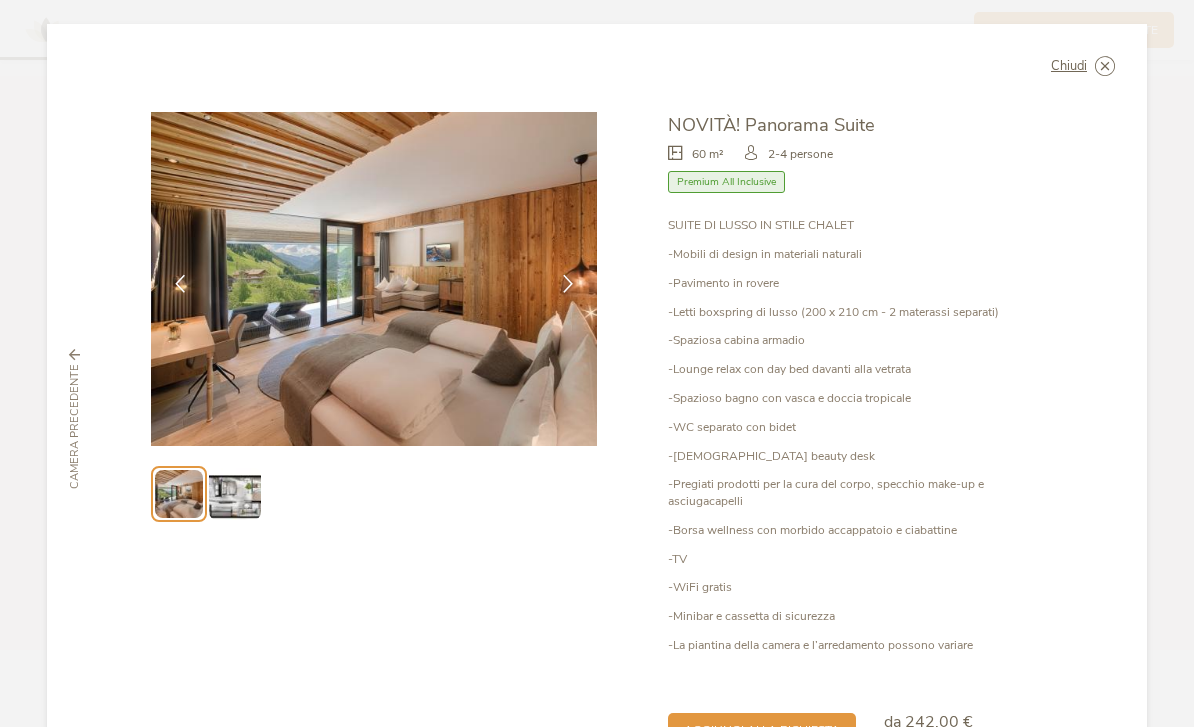 click at bounding box center [374, 279] 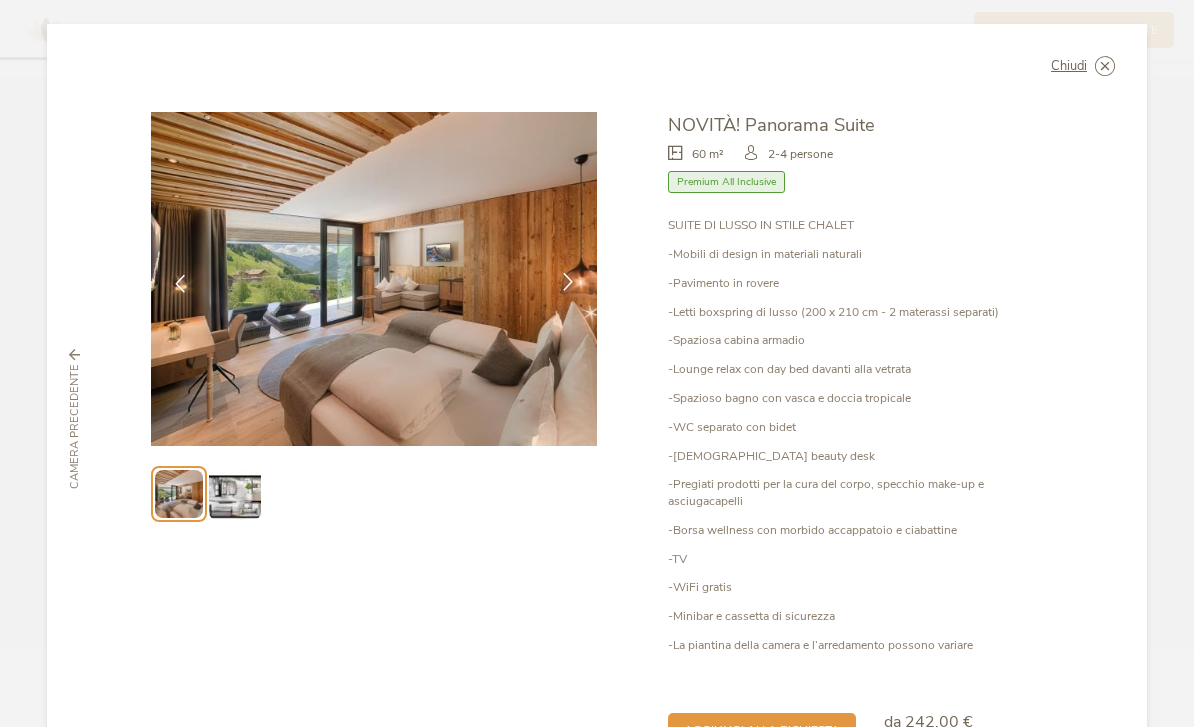 click at bounding box center [568, 284] 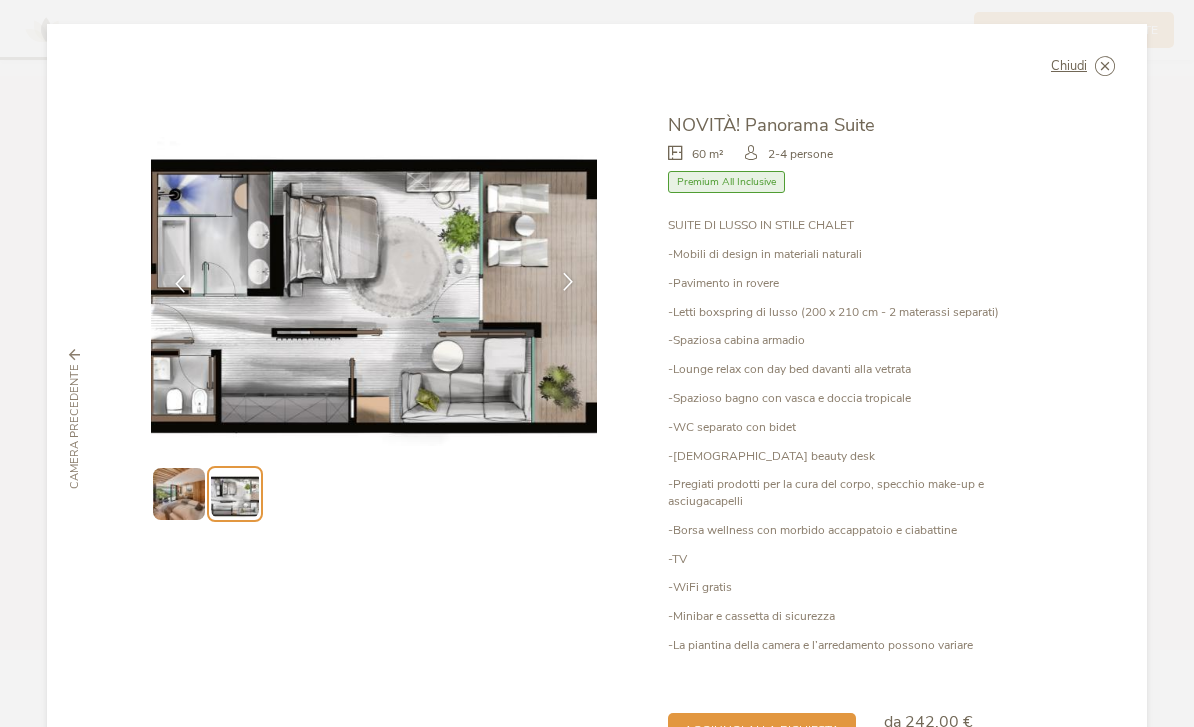 click at bounding box center (568, 284) 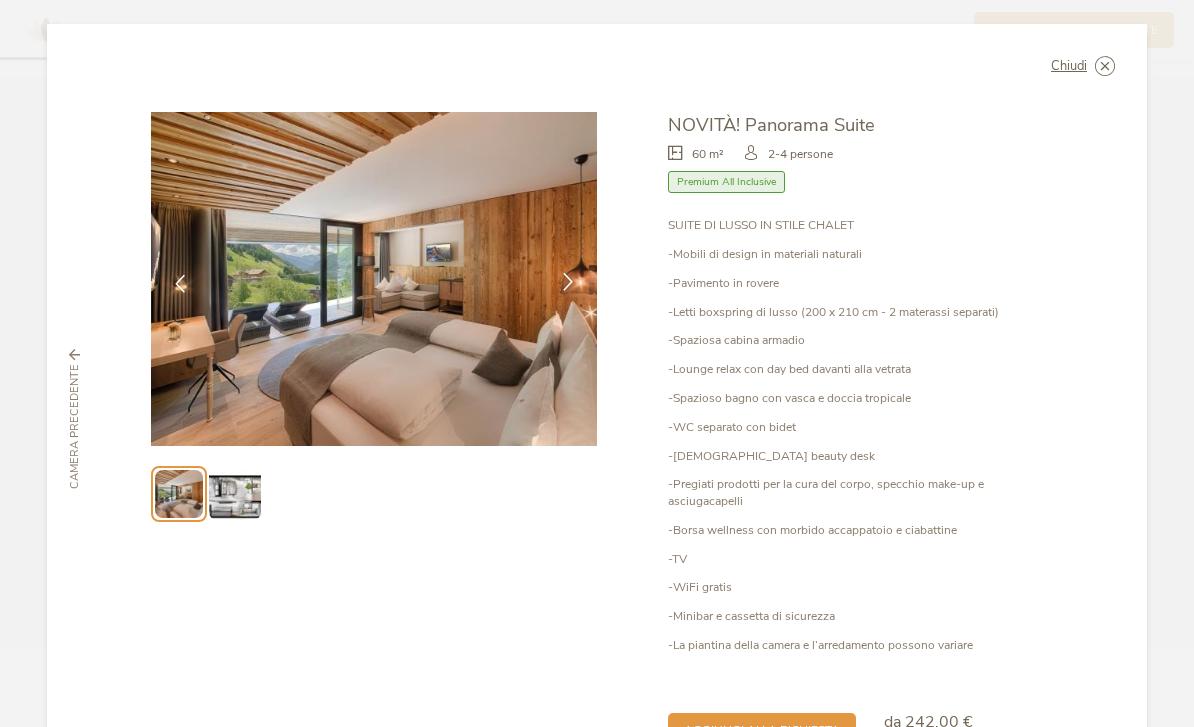click at bounding box center [568, 284] 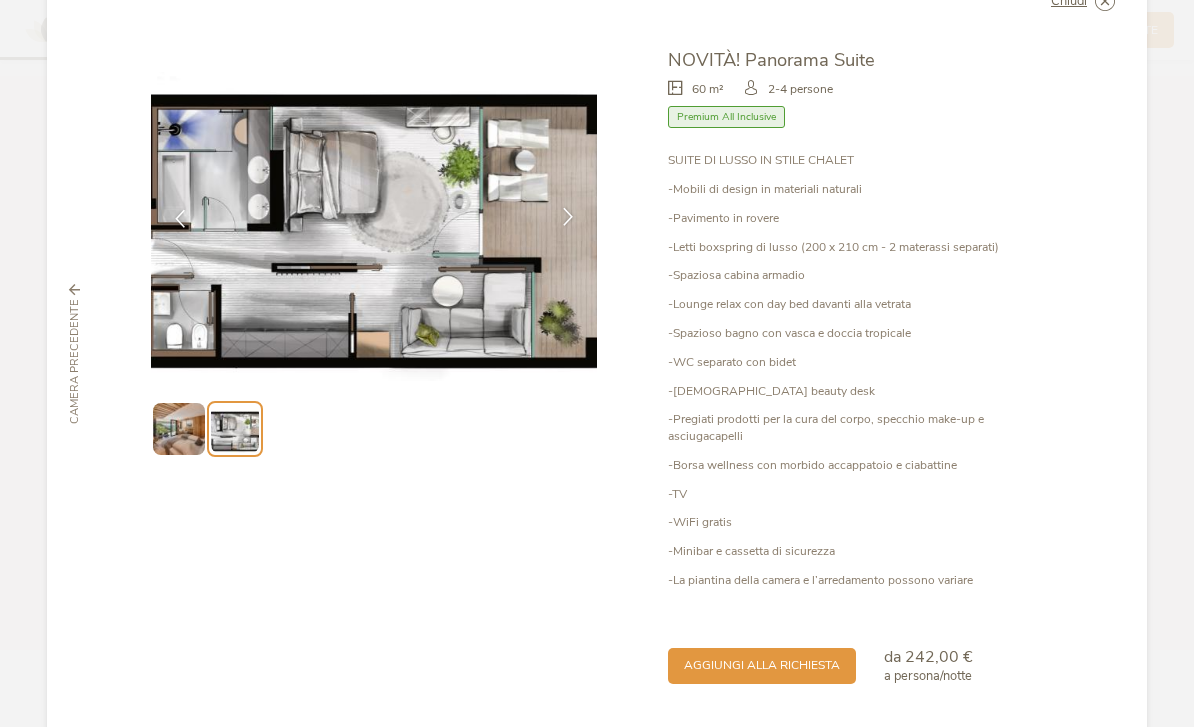 scroll, scrollTop: 31, scrollLeft: 0, axis: vertical 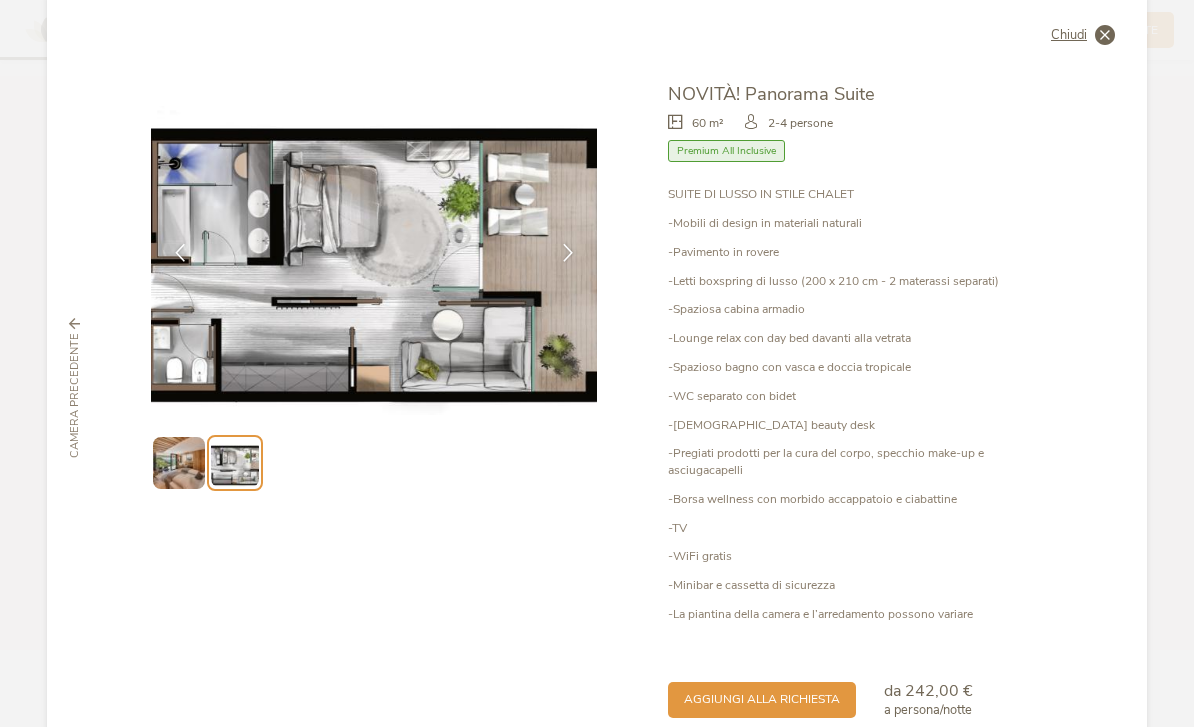 click on "Chiudi" at bounding box center [1083, 35] 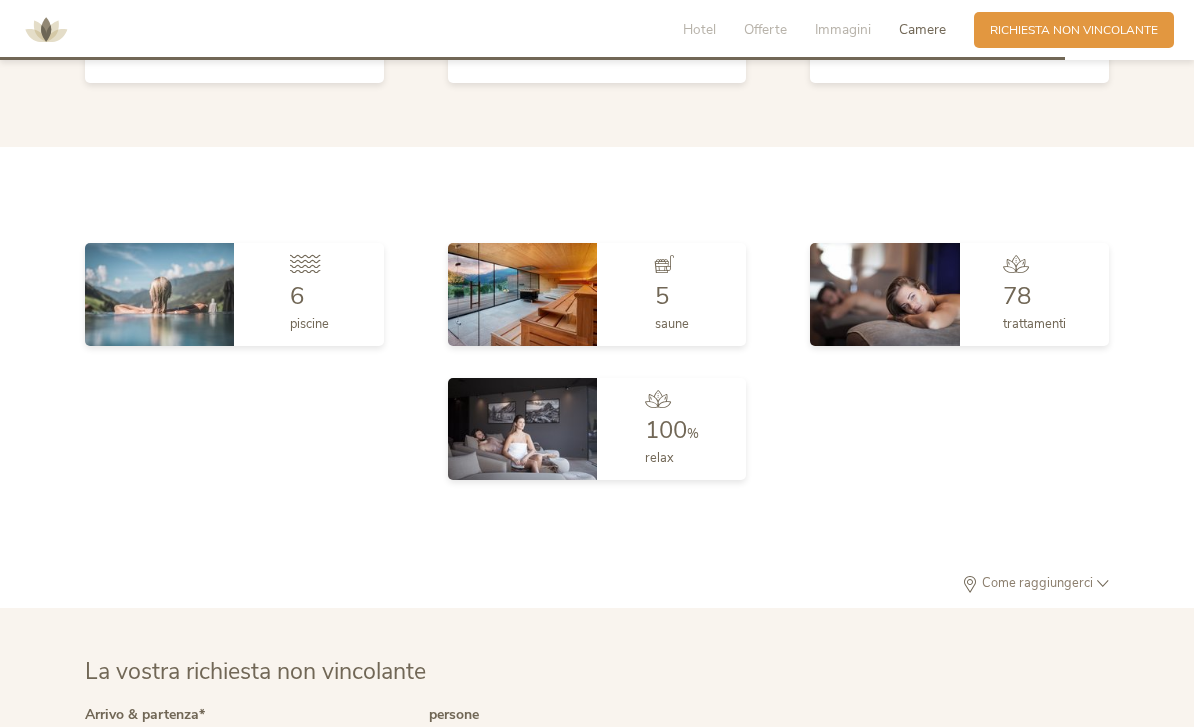 scroll, scrollTop: 4605, scrollLeft: 0, axis: vertical 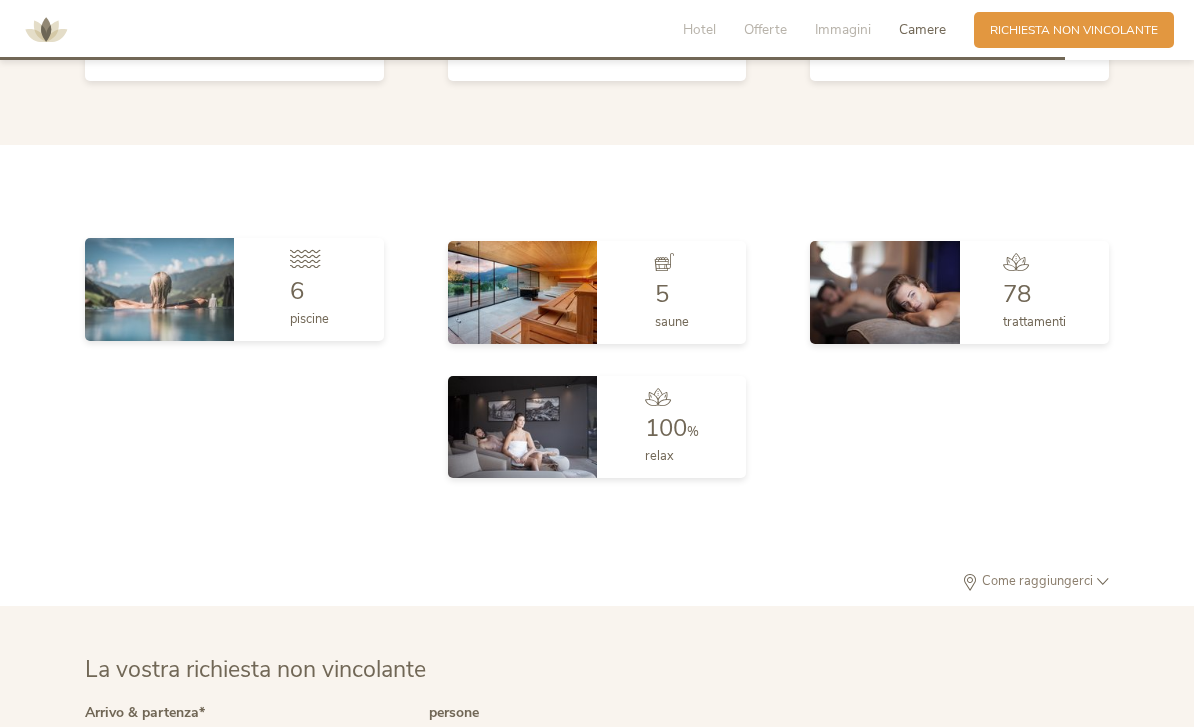 click on "6 piscine" at bounding box center (308, 289) 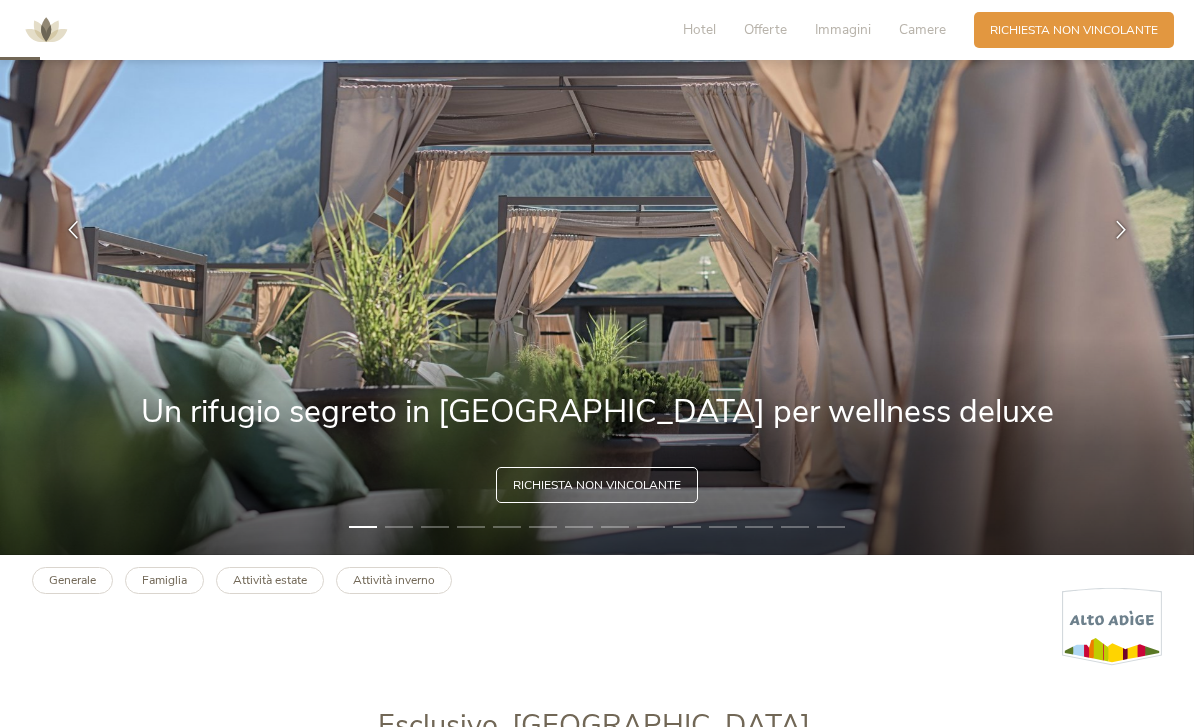 scroll, scrollTop: 172, scrollLeft: 0, axis: vertical 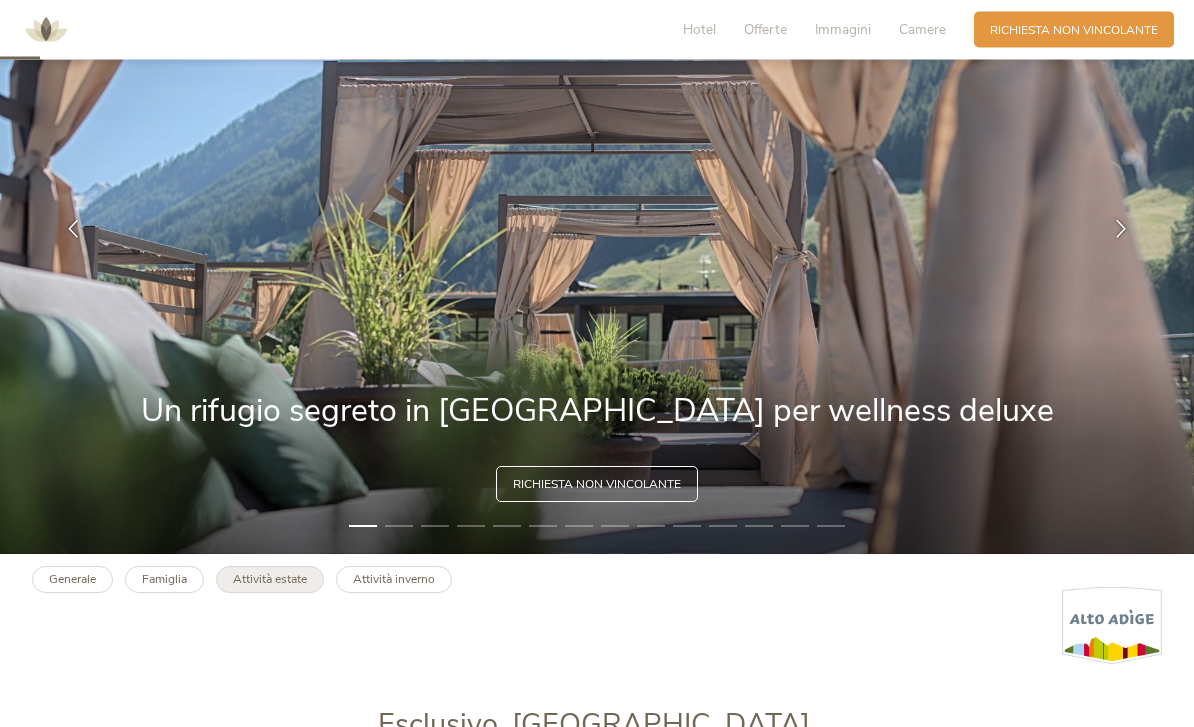 click on "Attività estate" at bounding box center (270, 580) 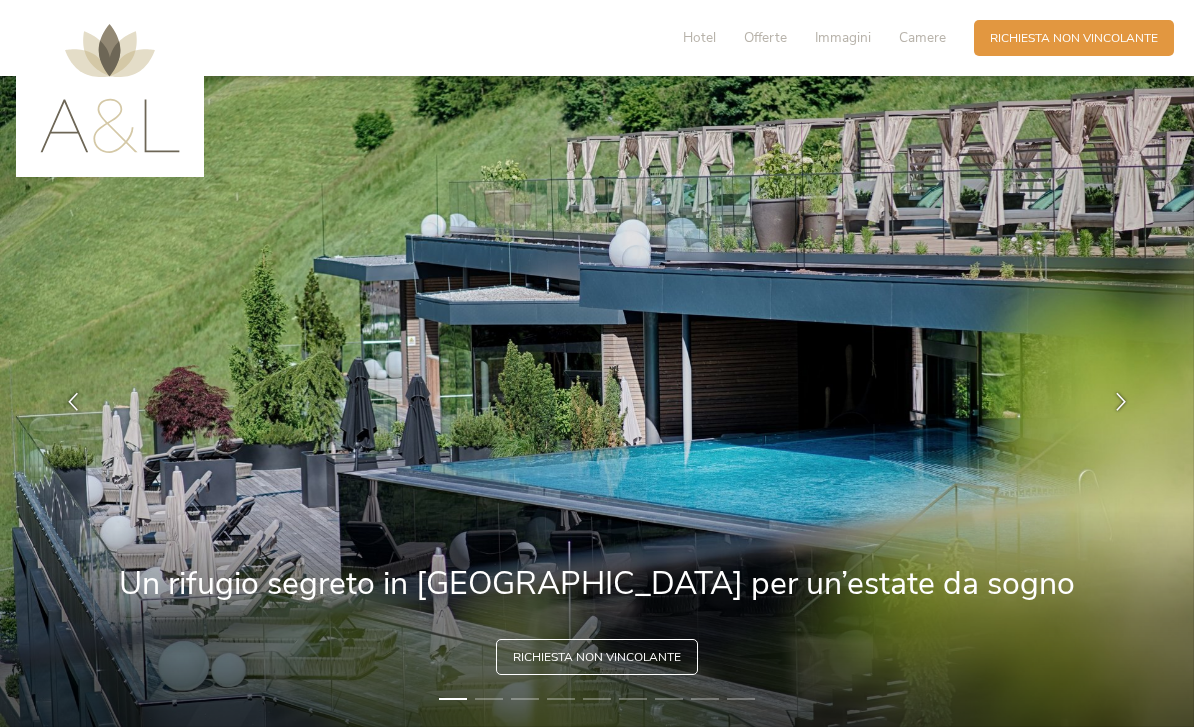 scroll, scrollTop: 0, scrollLeft: 0, axis: both 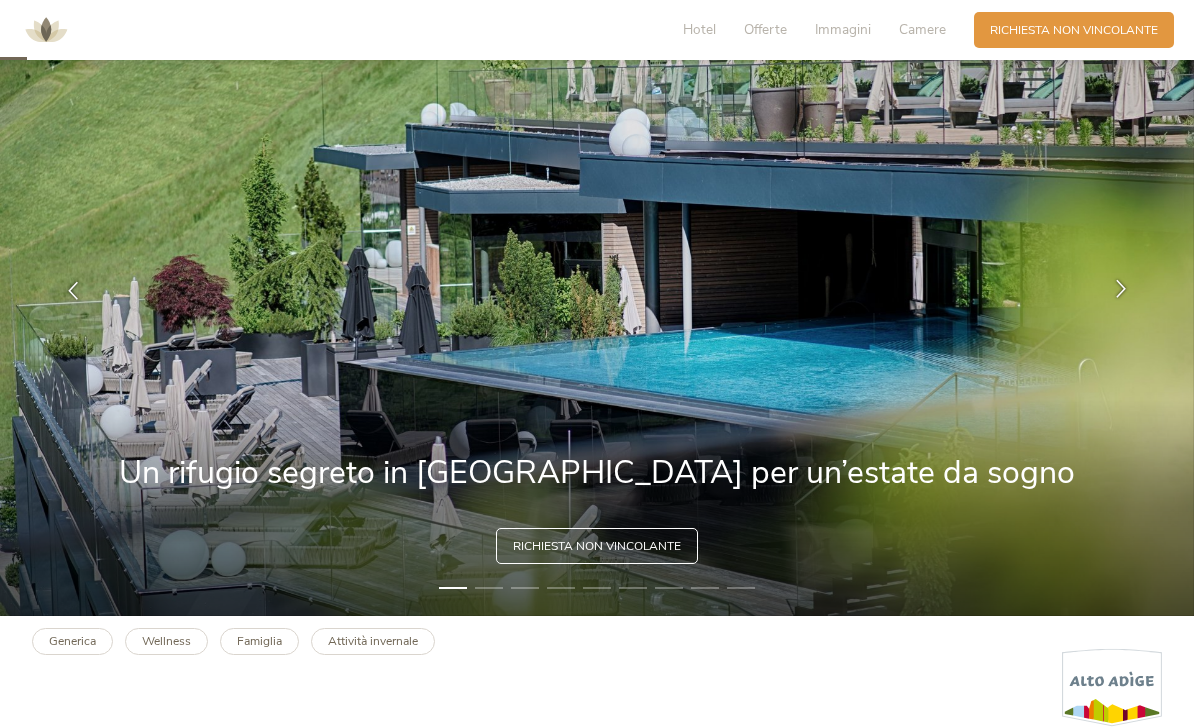 click at bounding box center (1121, 290) 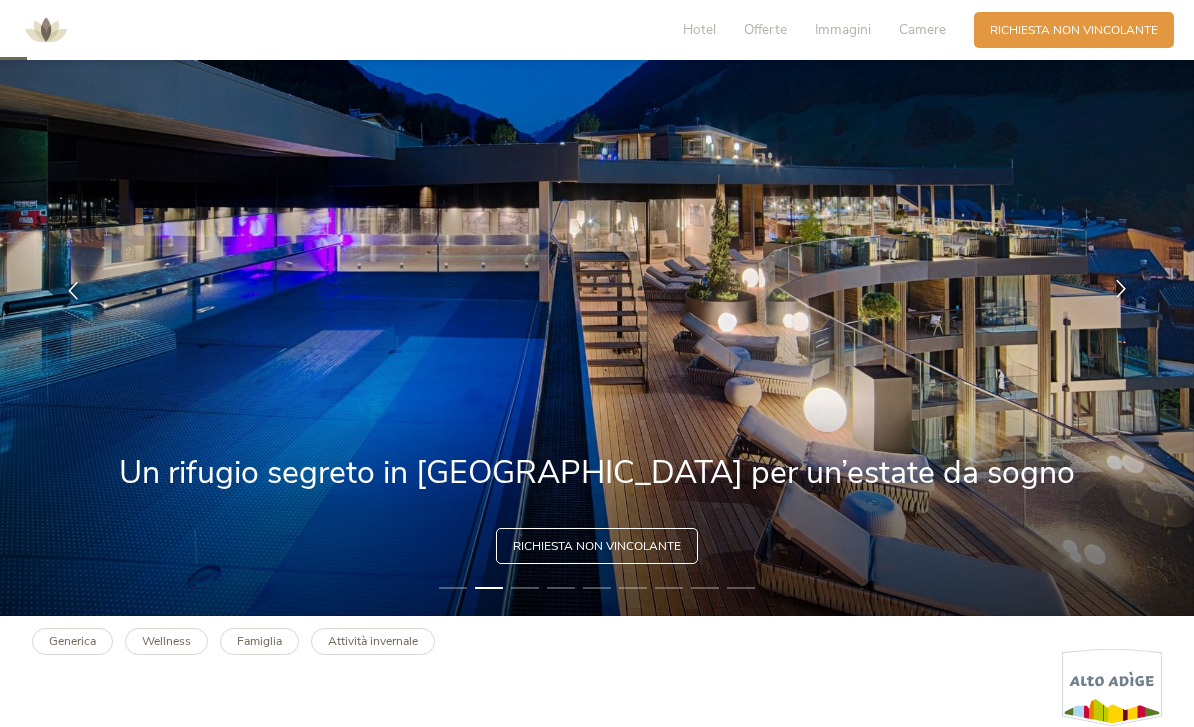 click at bounding box center [1121, 290] 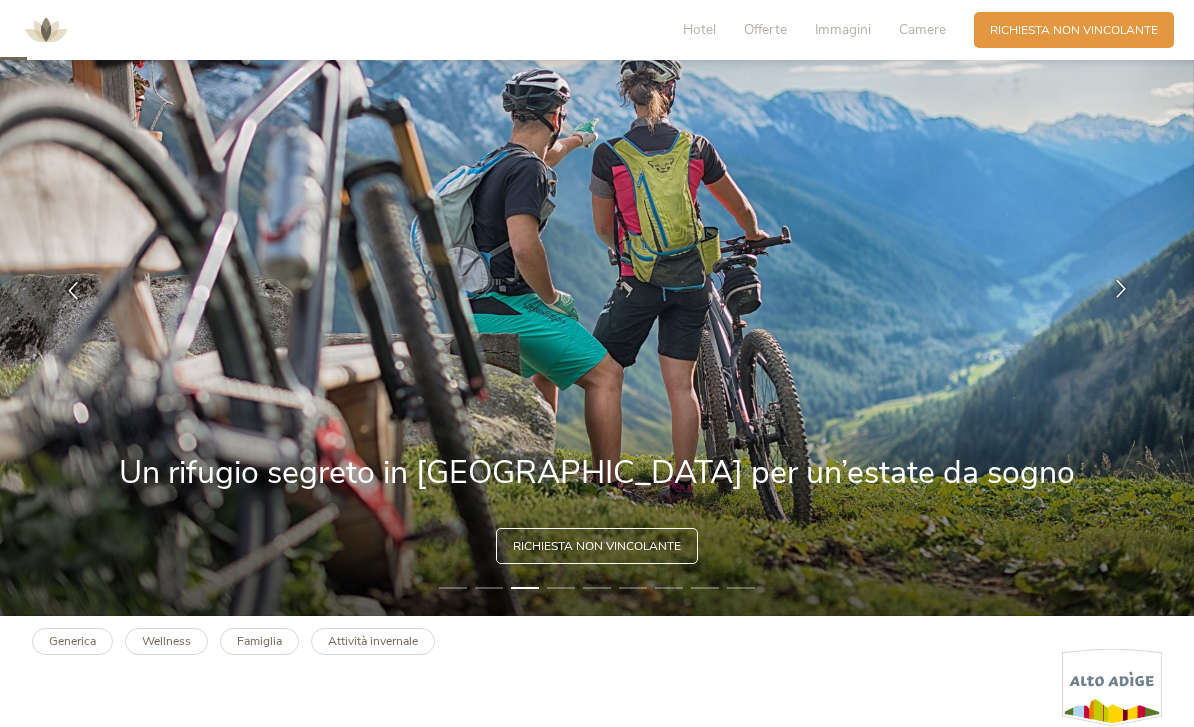 click at bounding box center [1121, 290] 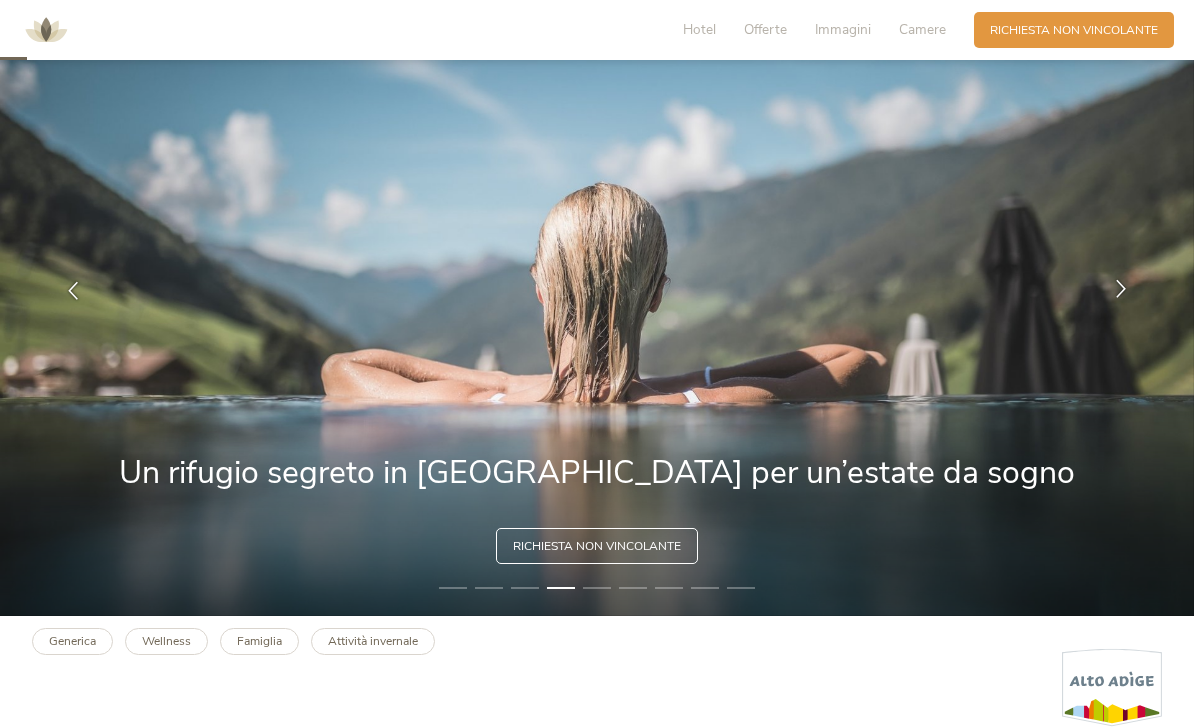 click at bounding box center (1121, 288) 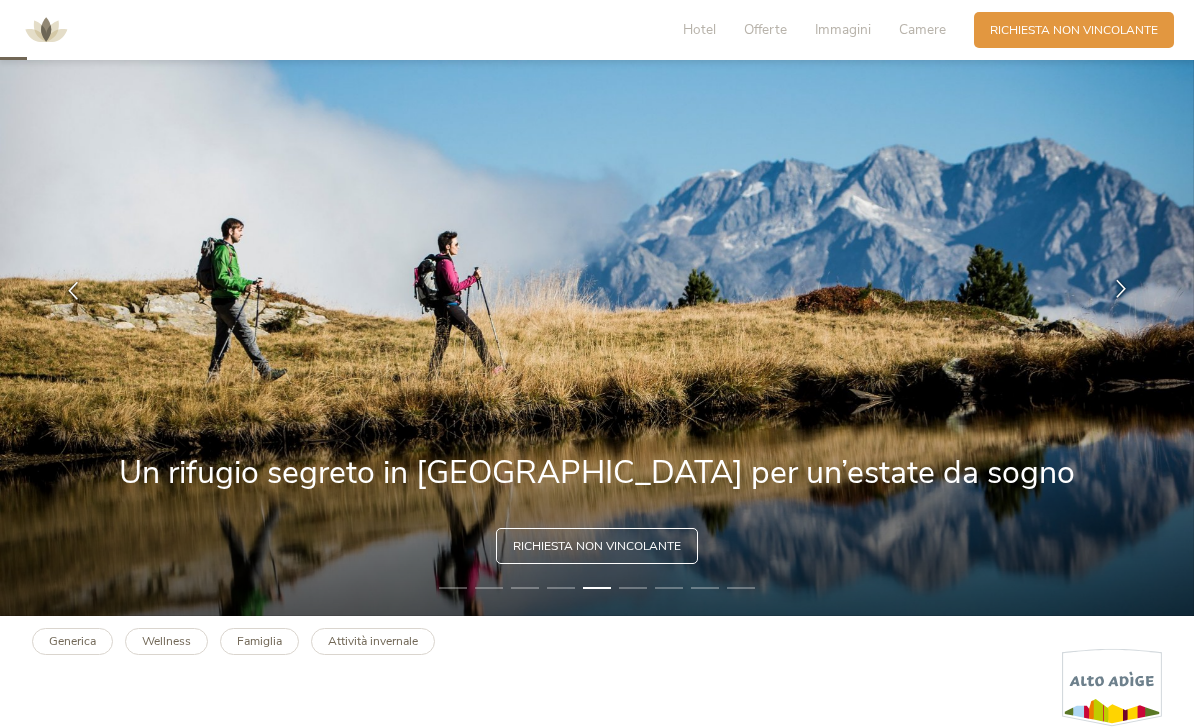 click at bounding box center [1121, 288] 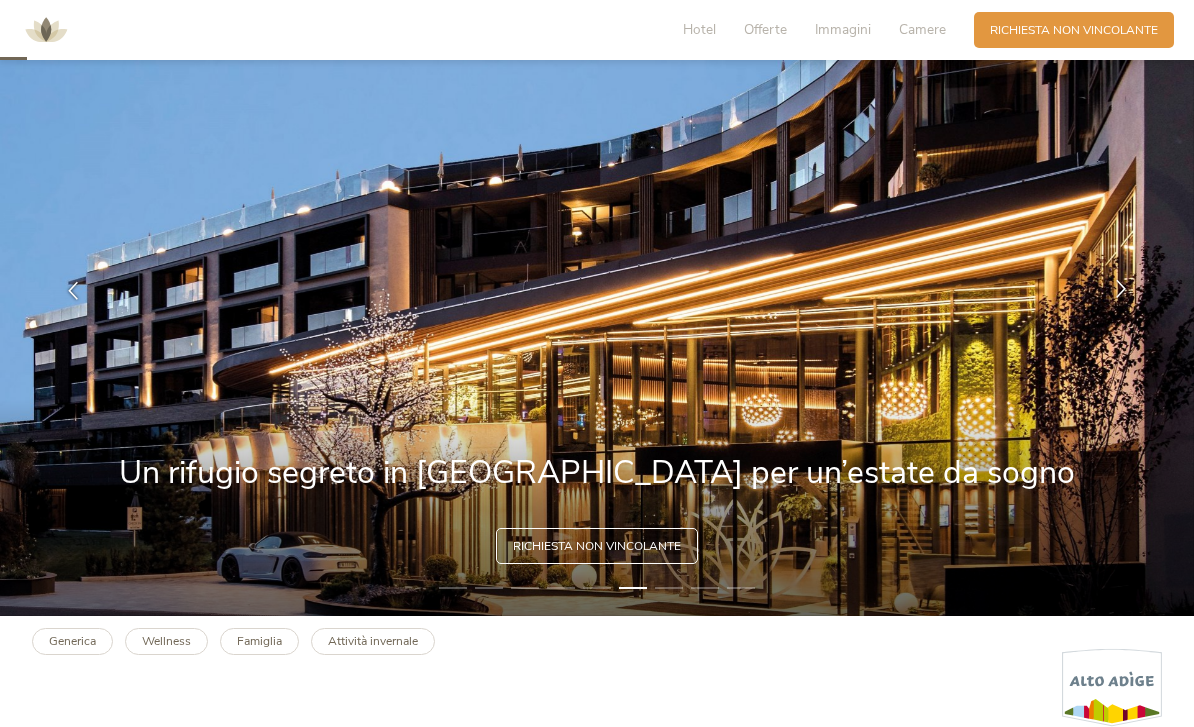 click at bounding box center (1121, 290) 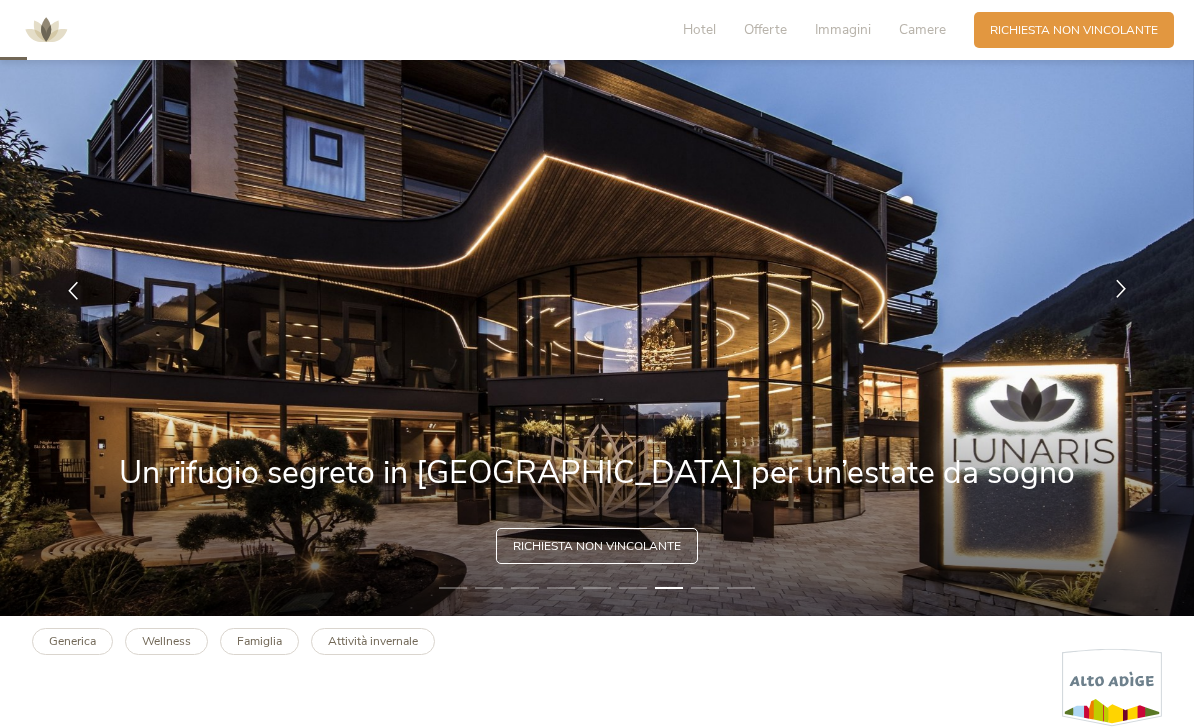 click at bounding box center (1121, 290) 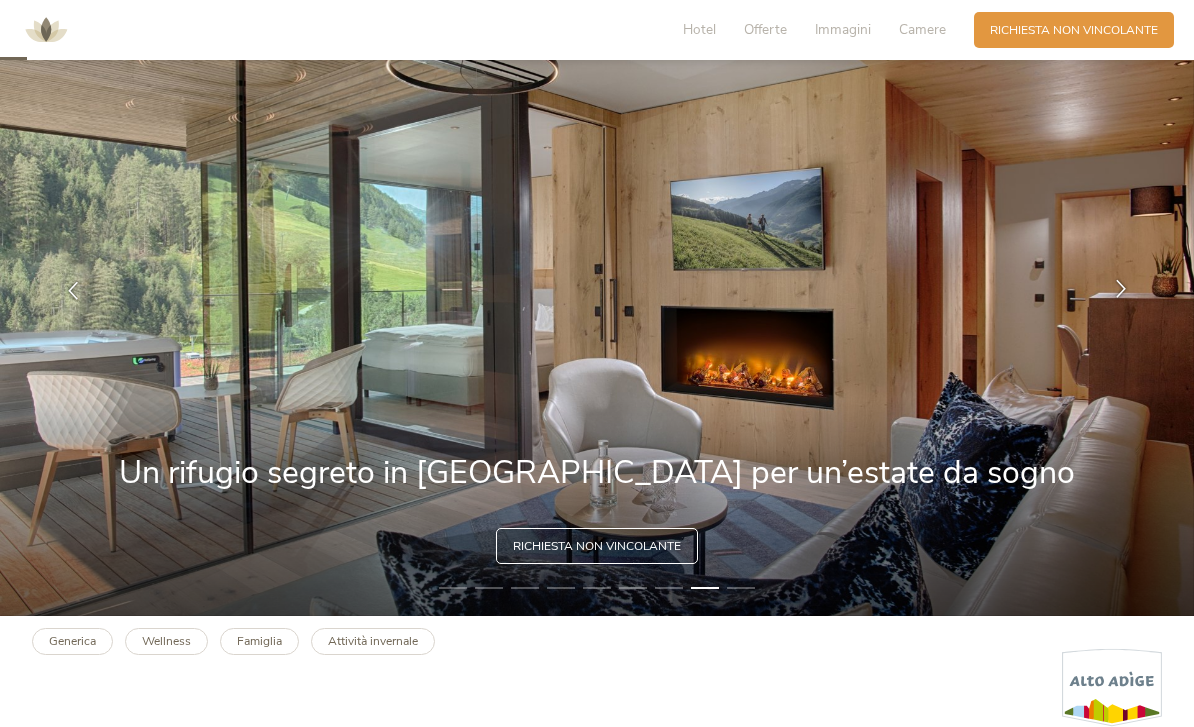 click at bounding box center (1121, 290) 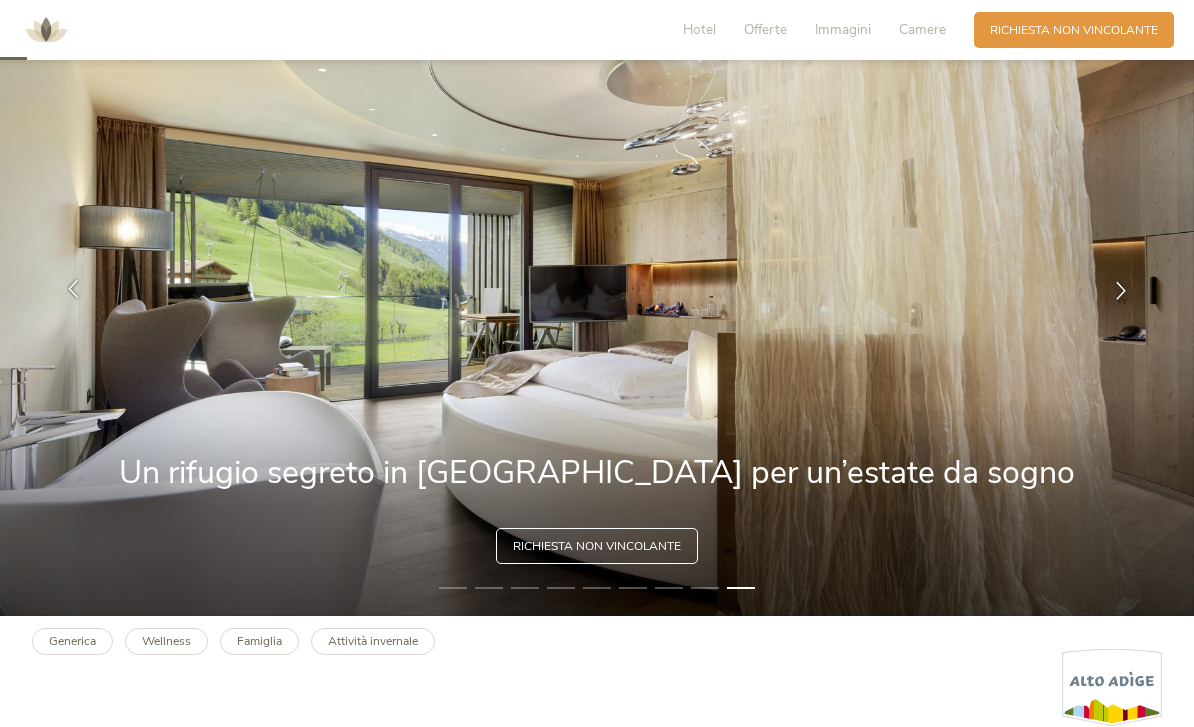 click at bounding box center (73, 290) 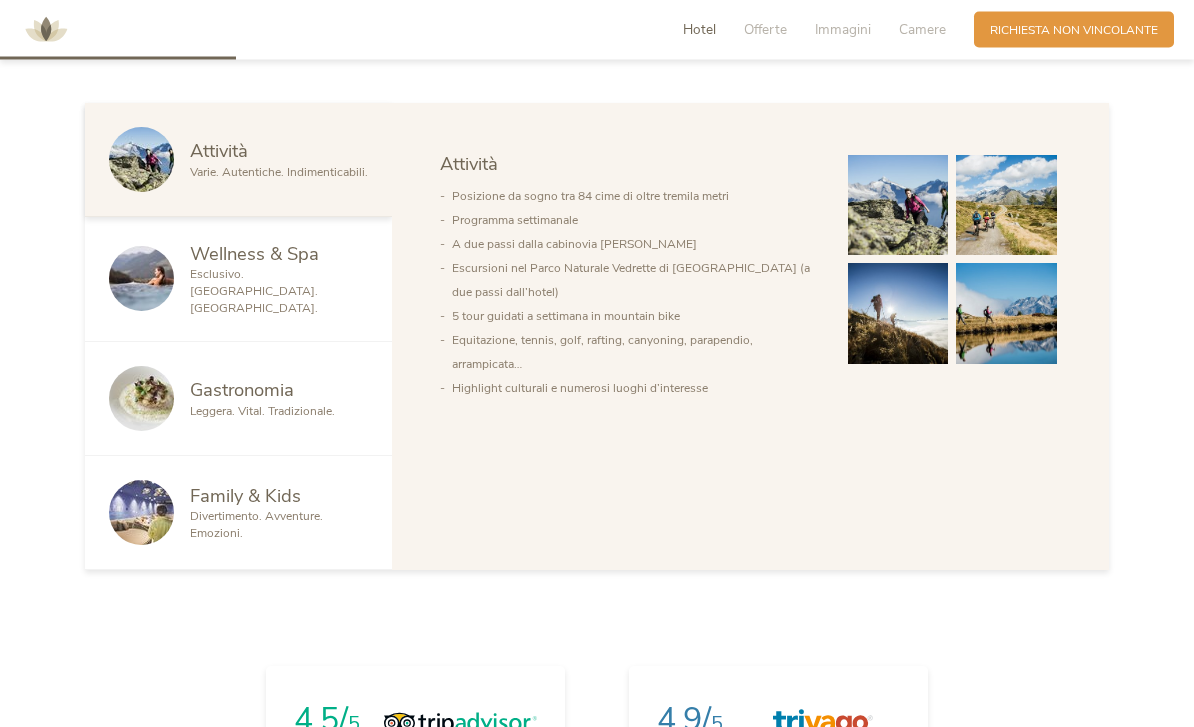 scroll, scrollTop: 986, scrollLeft: 0, axis: vertical 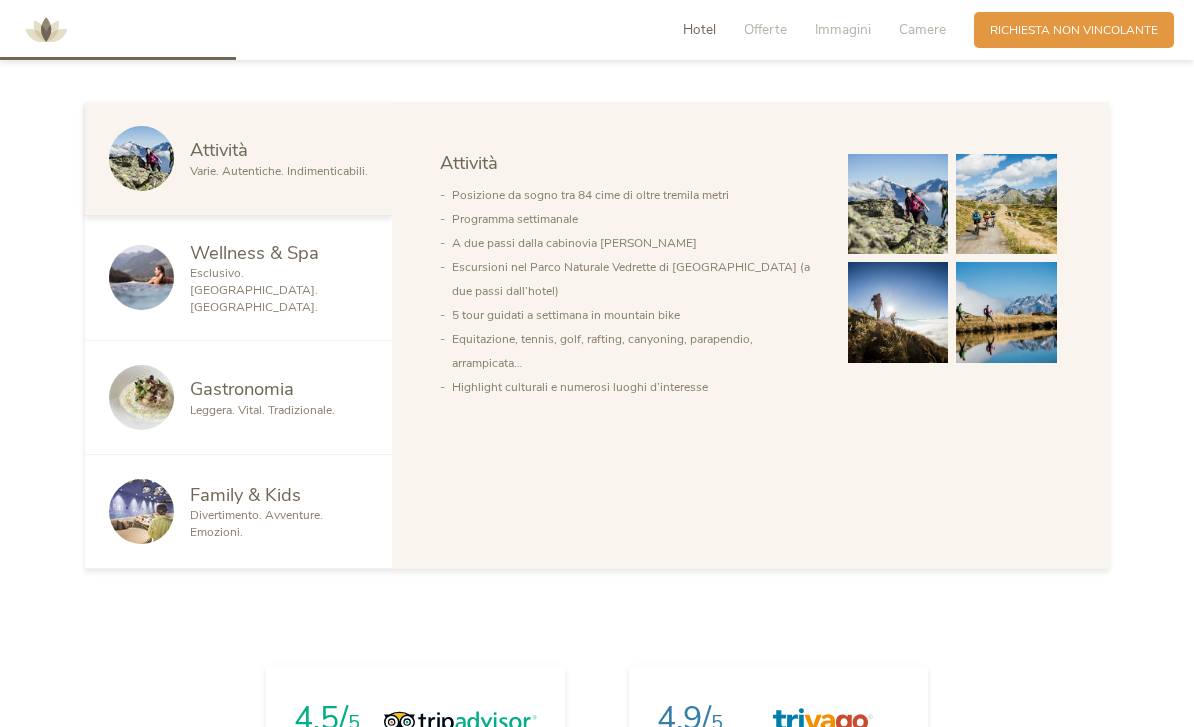 click on "Wellness & Spa" at bounding box center [254, 252] 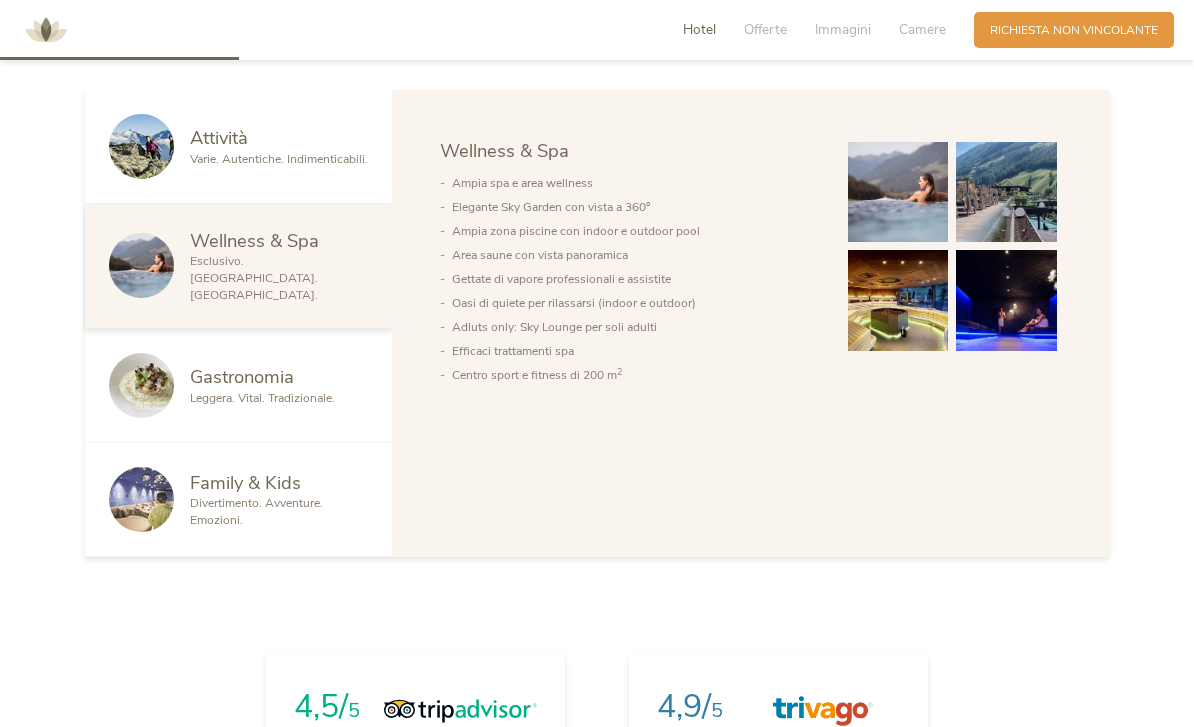scroll, scrollTop: 997, scrollLeft: 0, axis: vertical 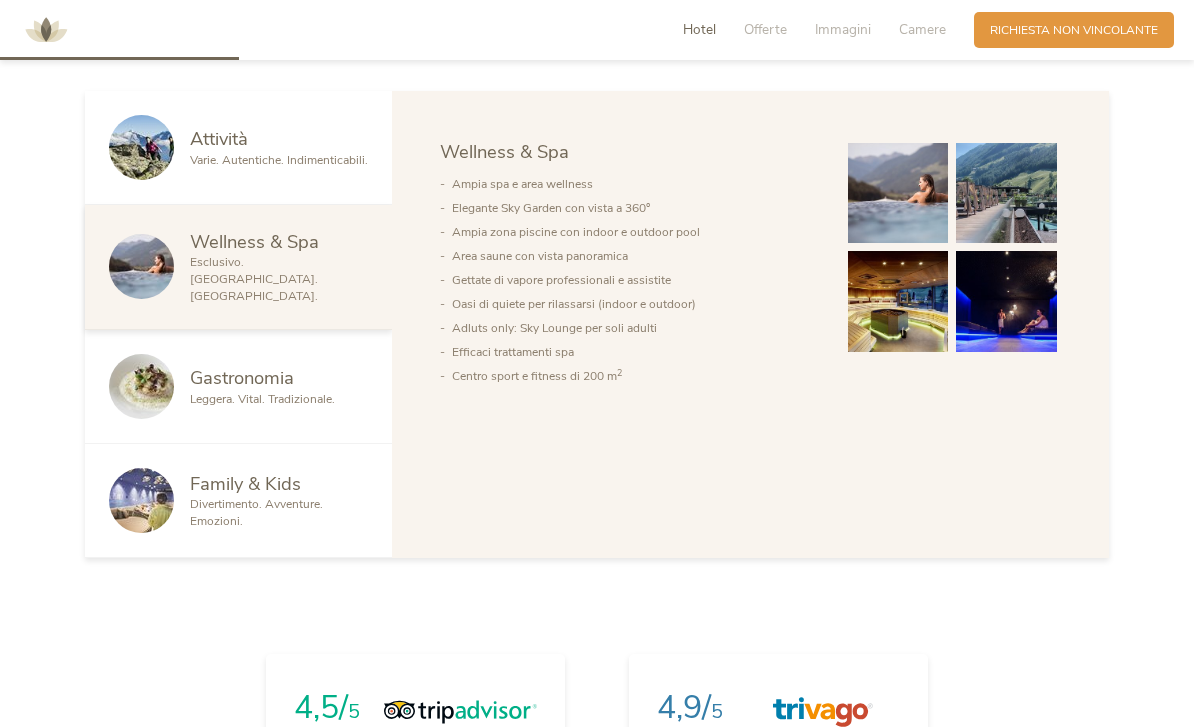 click at bounding box center [898, 193] 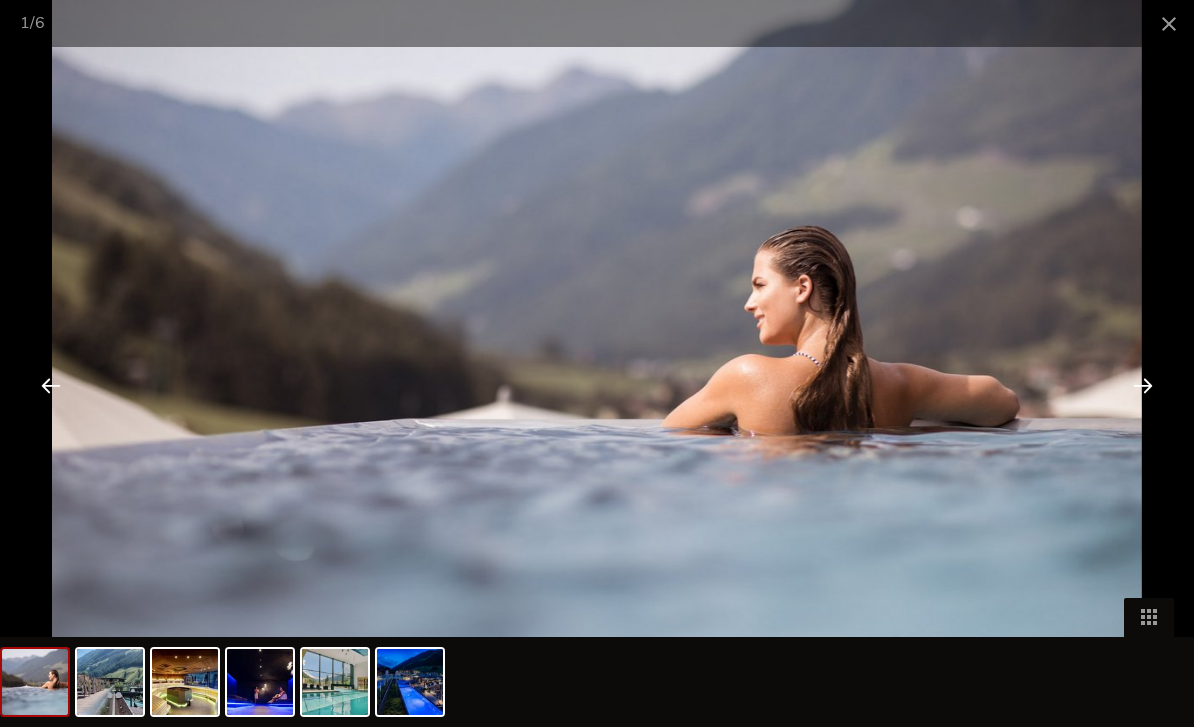 click at bounding box center (1143, 385) 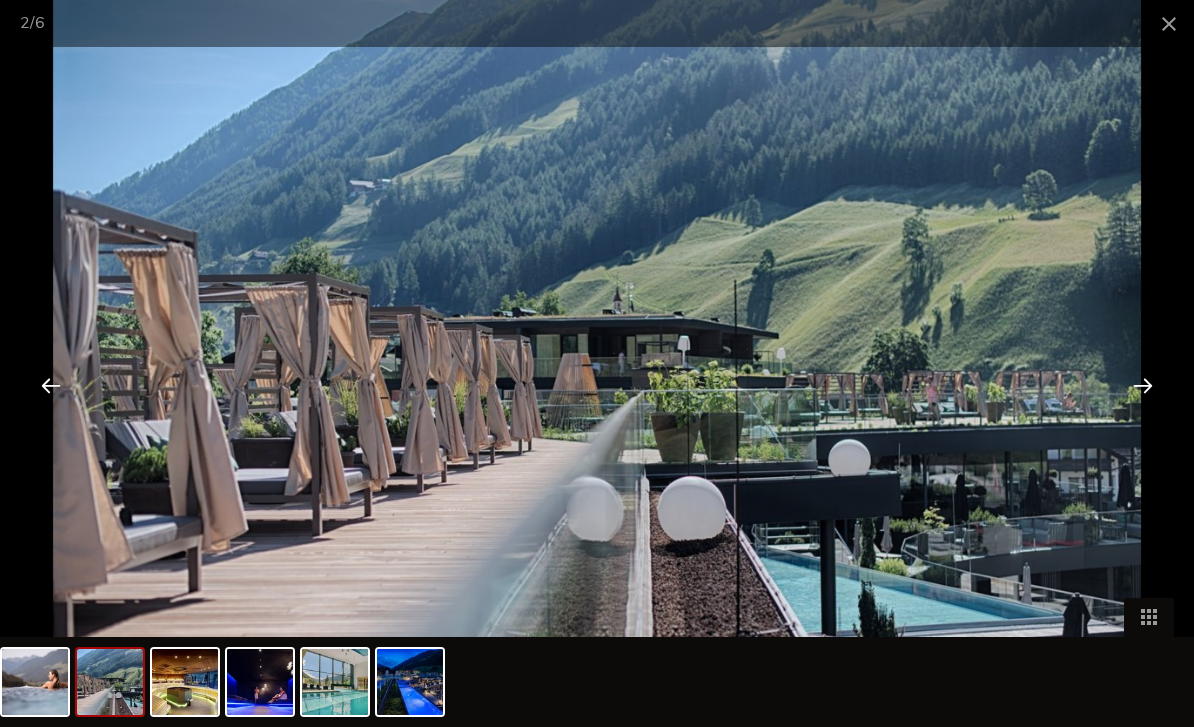 click at bounding box center (1143, 385) 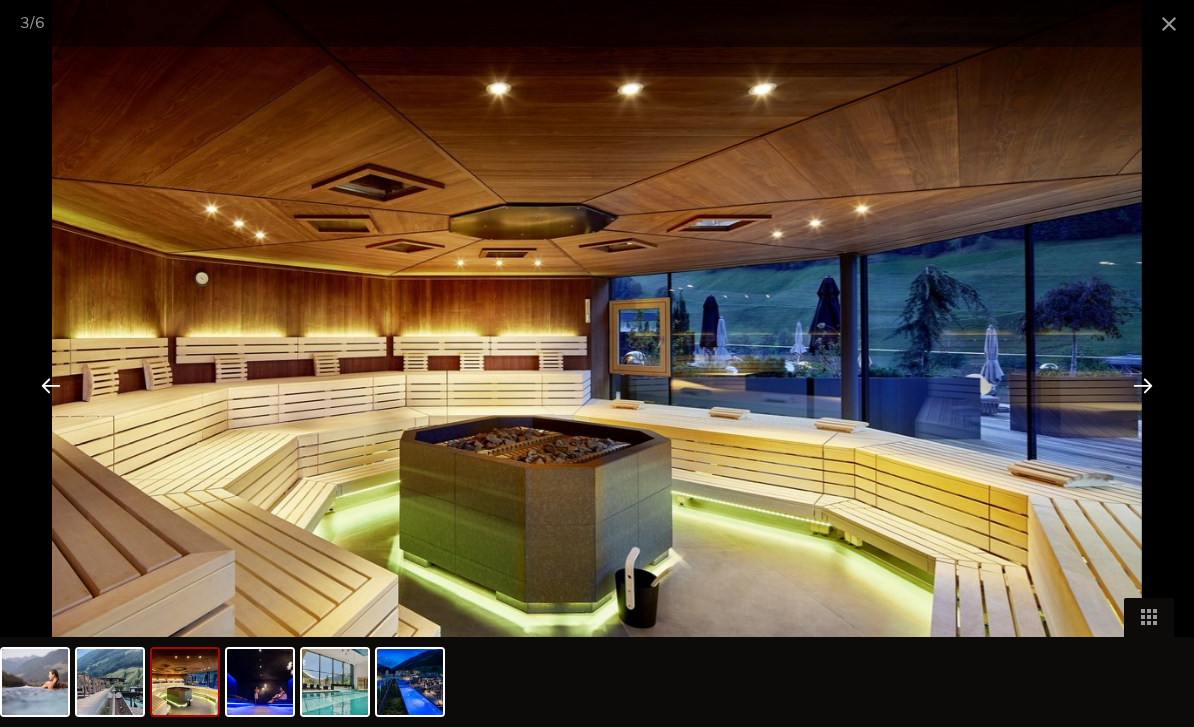 click at bounding box center (1143, 385) 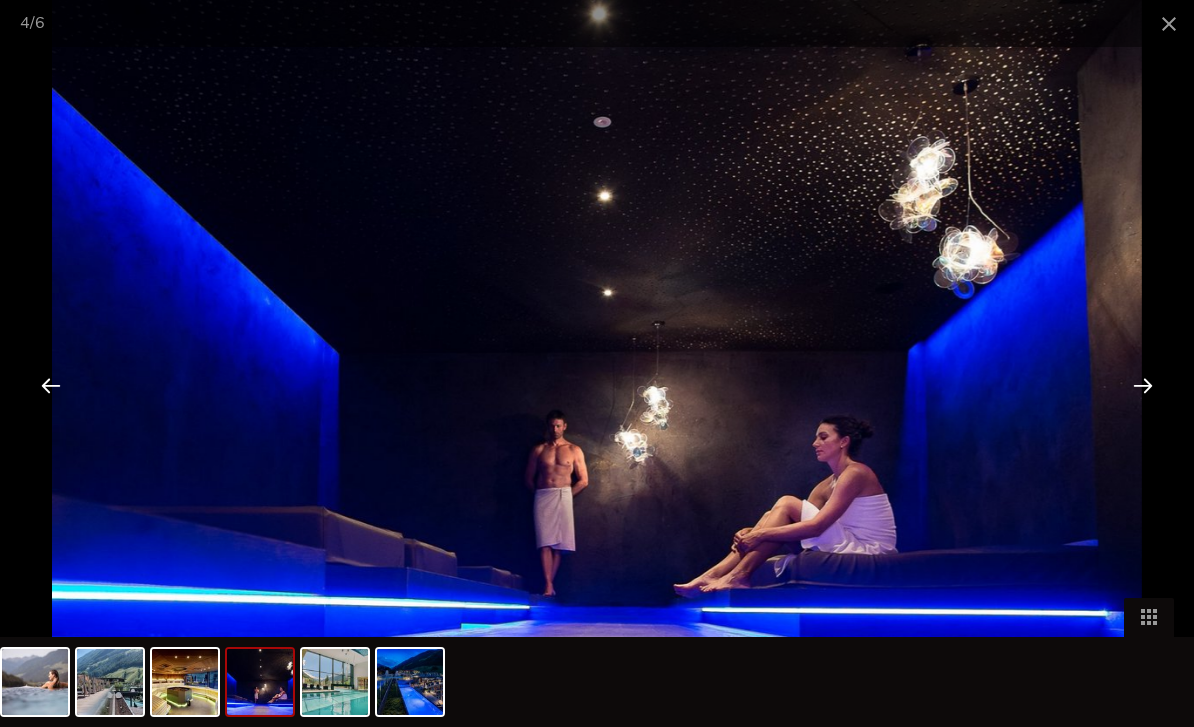 click at bounding box center (1143, 385) 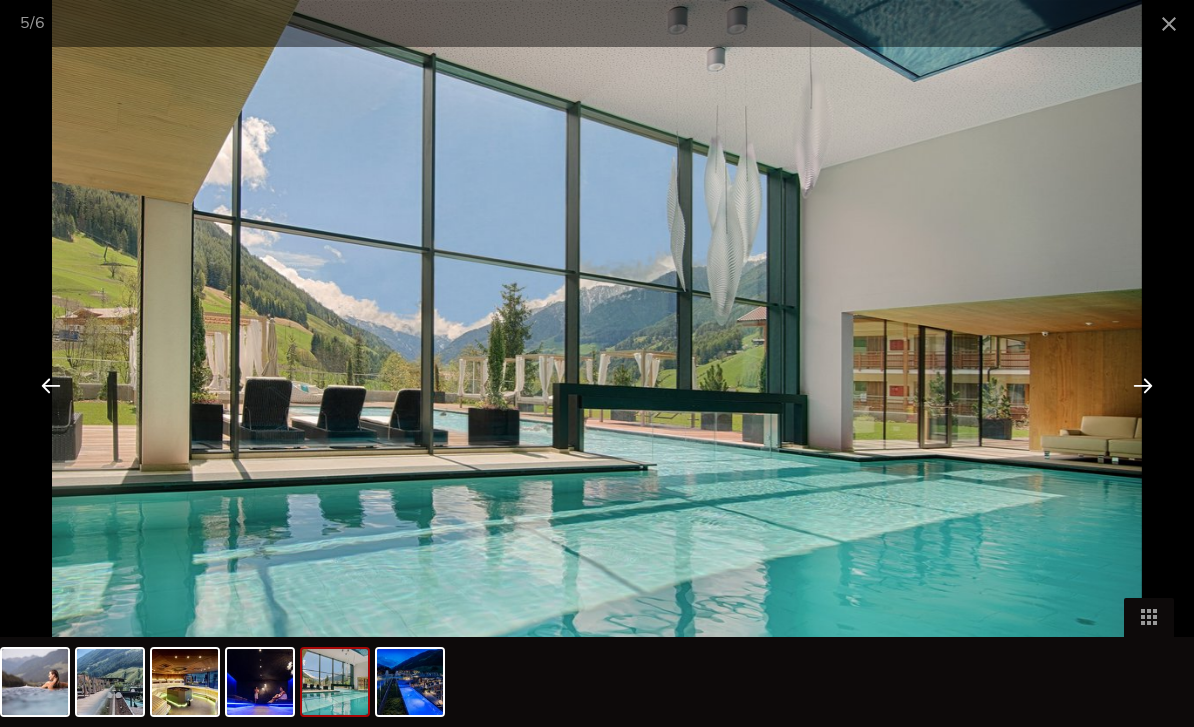 click at bounding box center [1143, 385] 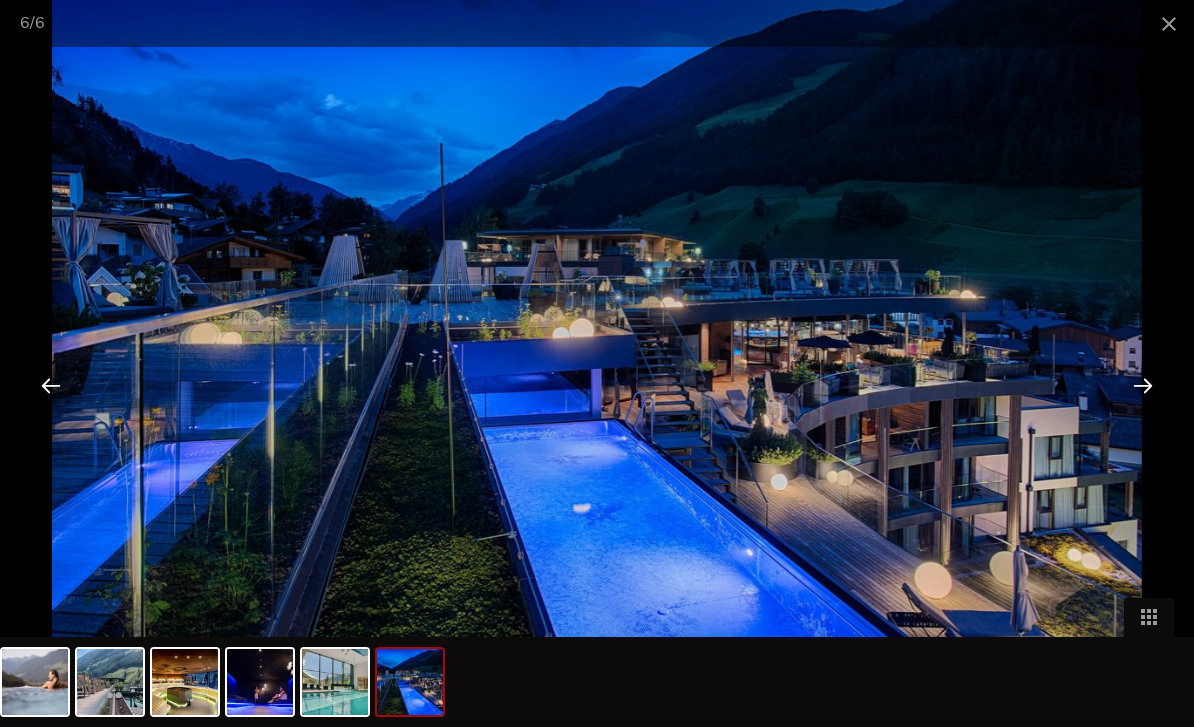 click at bounding box center [1143, 385] 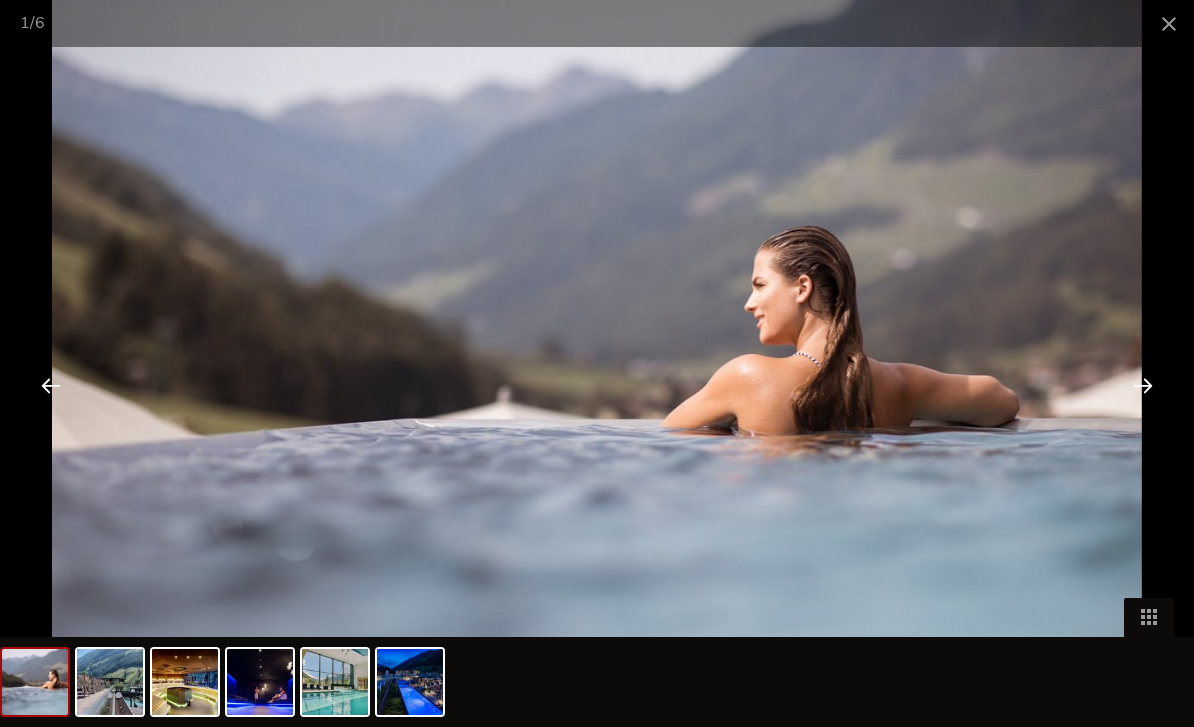 click at bounding box center [1143, 385] 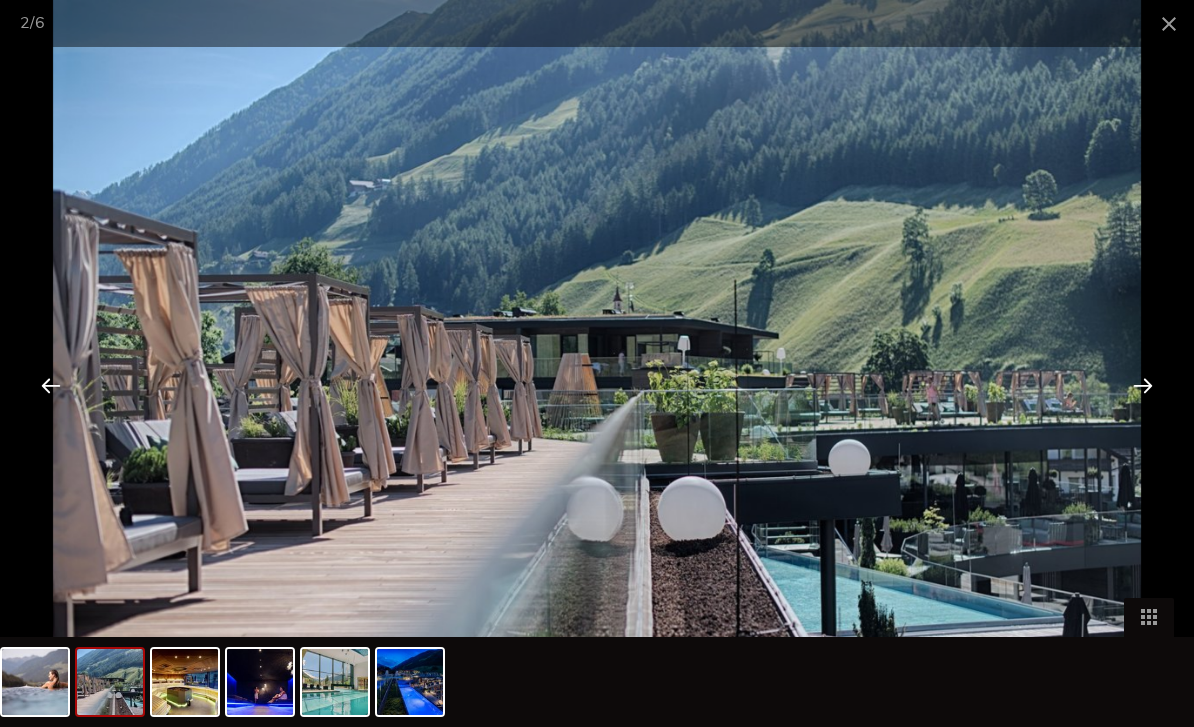 click at bounding box center [1143, 385] 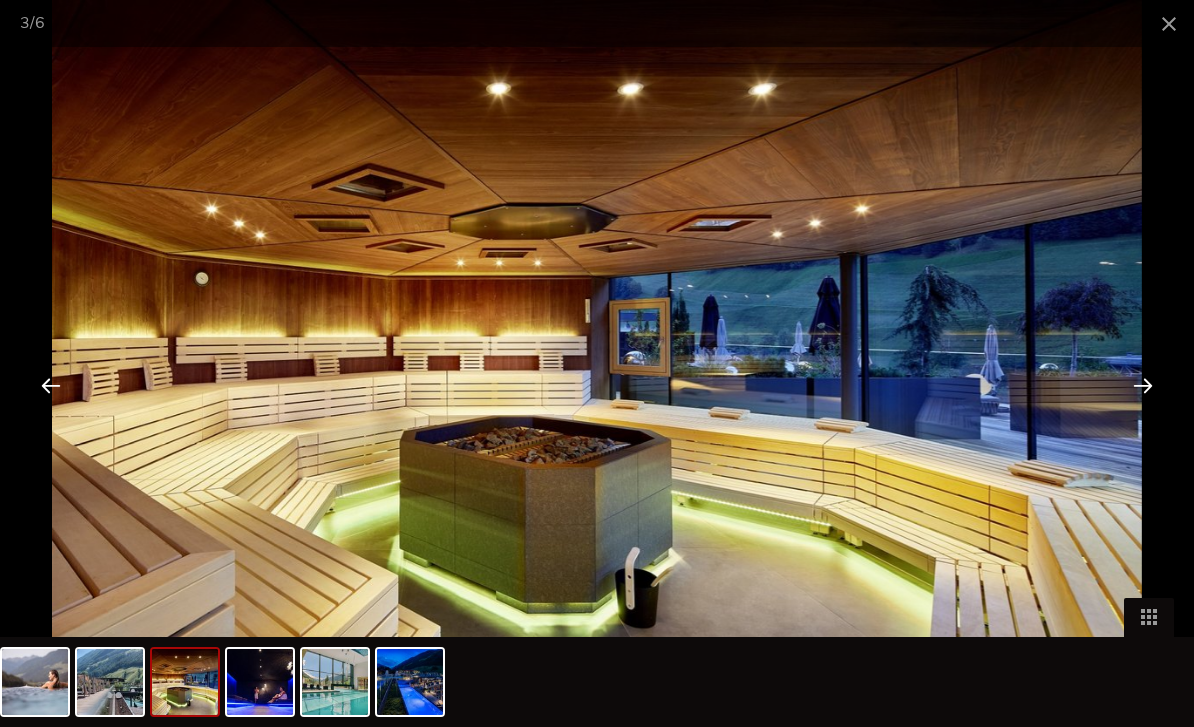 click at bounding box center (1143, 385) 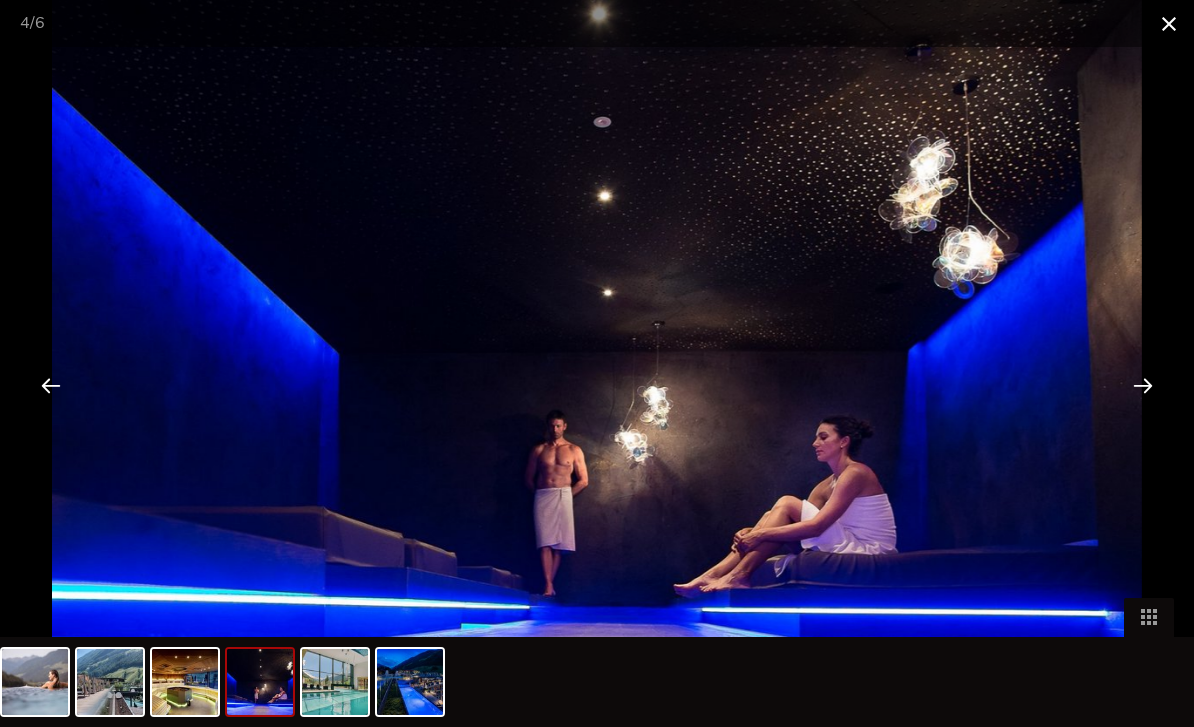 click at bounding box center (1169, 23) 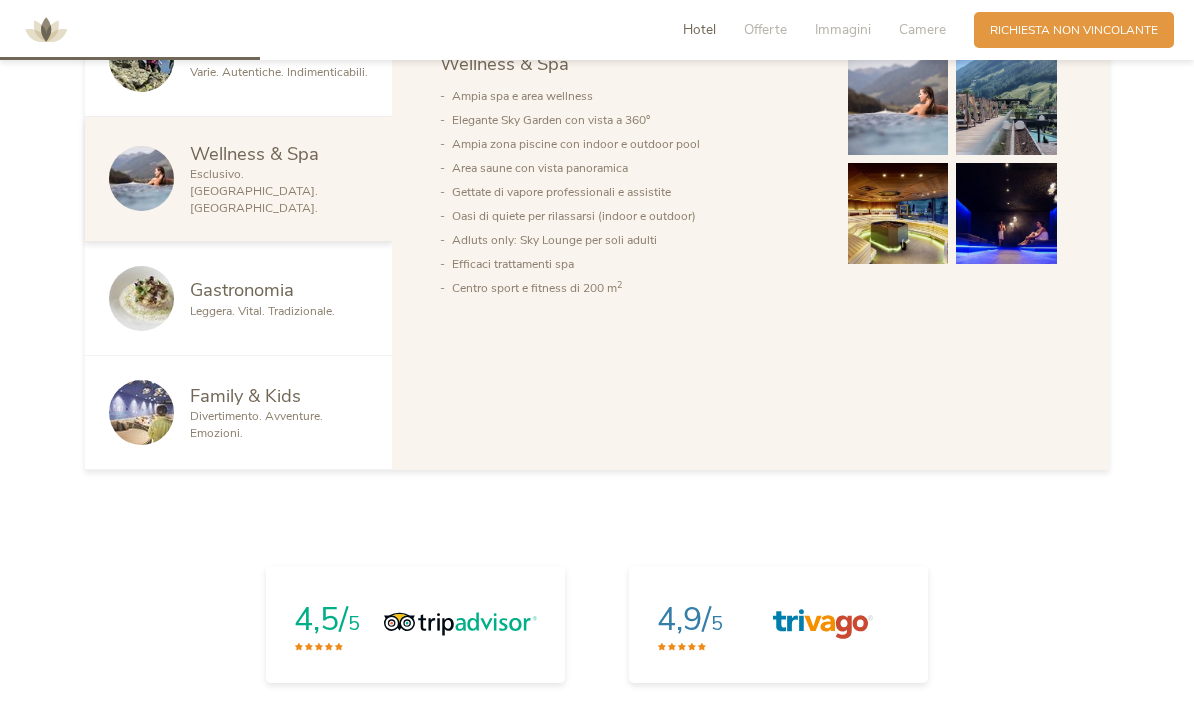 scroll, scrollTop: 1088, scrollLeft: 0, axis: vertical 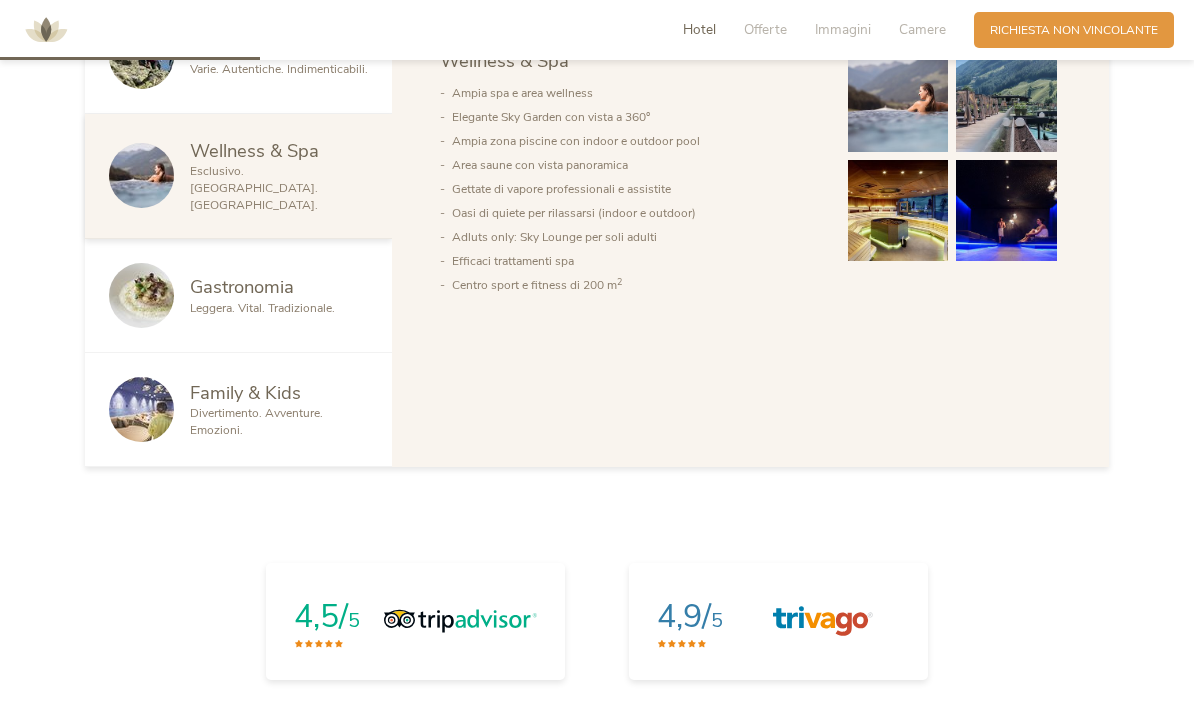 click on "Divertimento. Avventure. Emozioni." at bounding box center (256, 421) 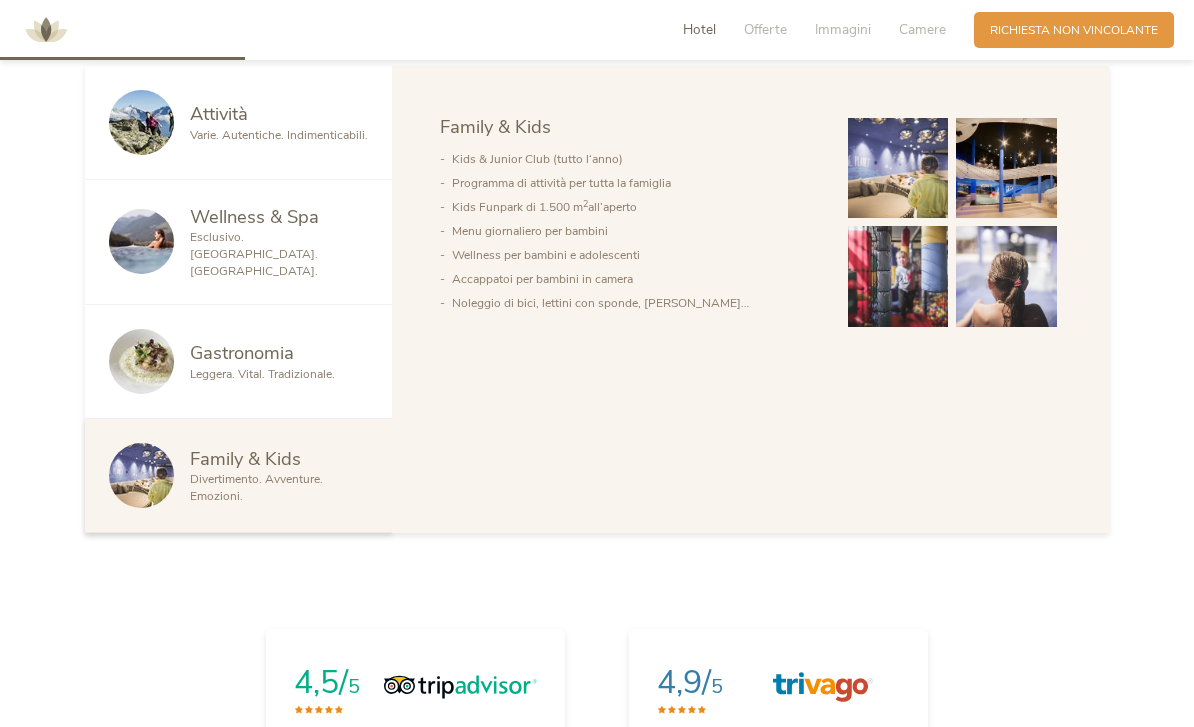 scroll, scrollTop: 1023, scrollLeft: 0, axis: vertical 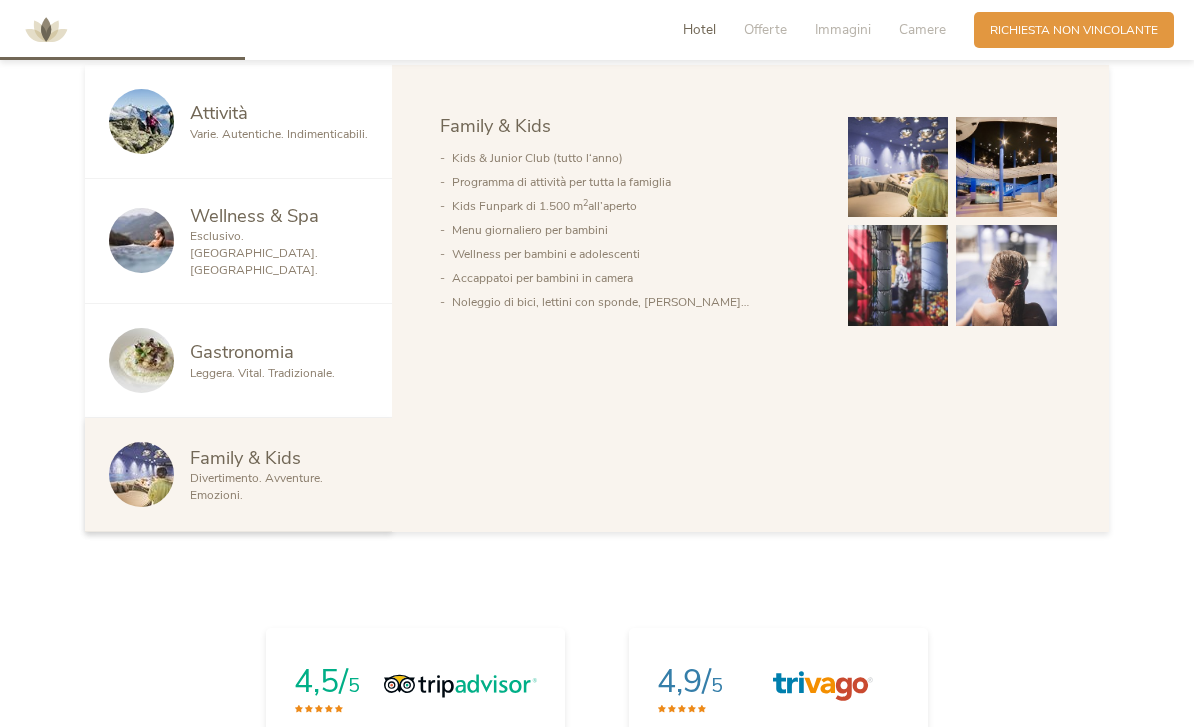 click at bounding box center [898, 167] 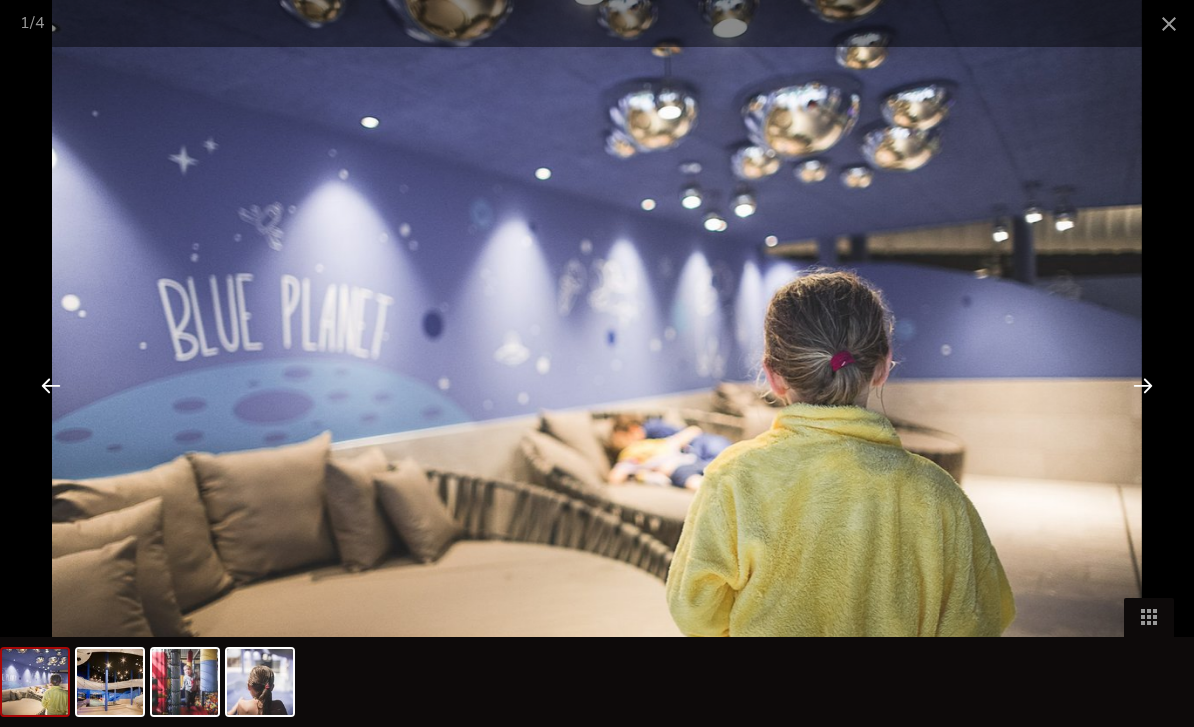 click at bounding box center (1143, 385) 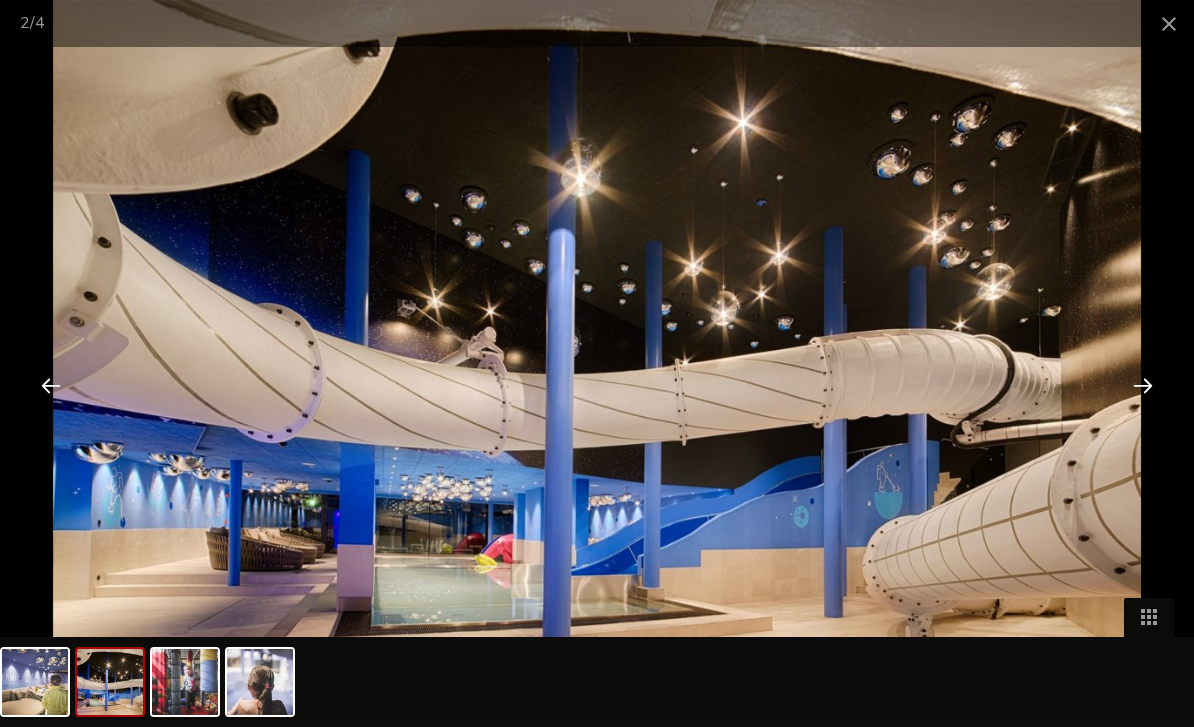 click at bounding box center (1143, 385) 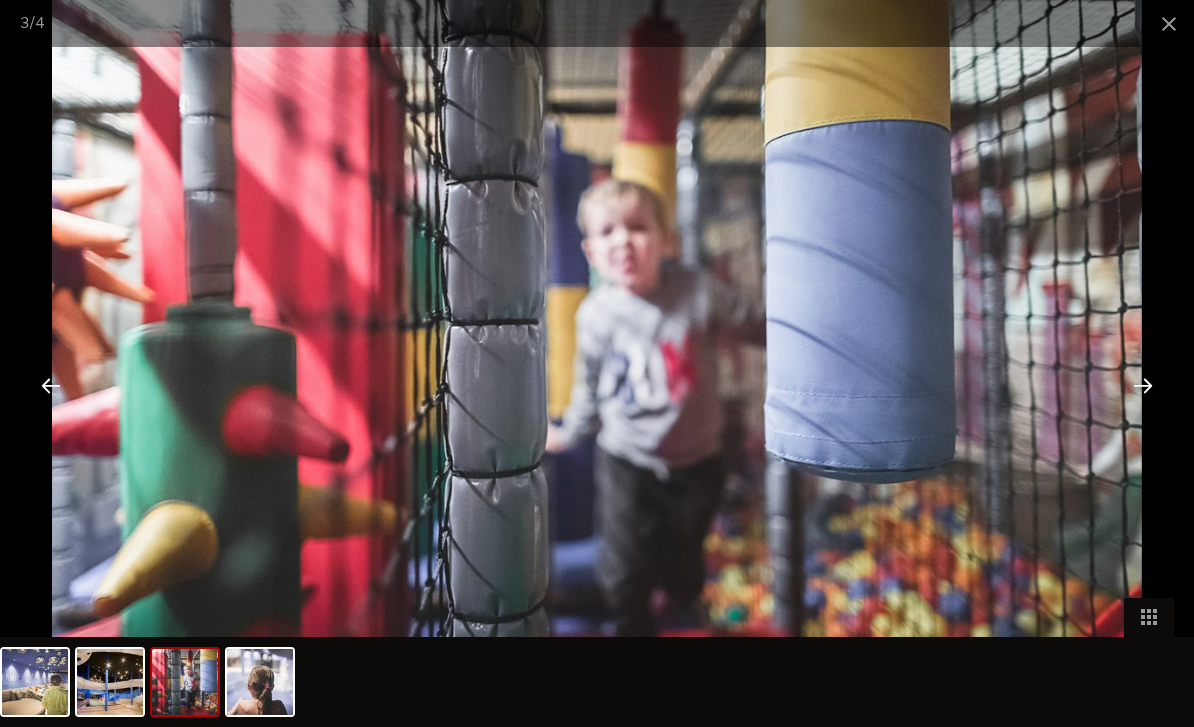 click at bounding box center [1143, 385] 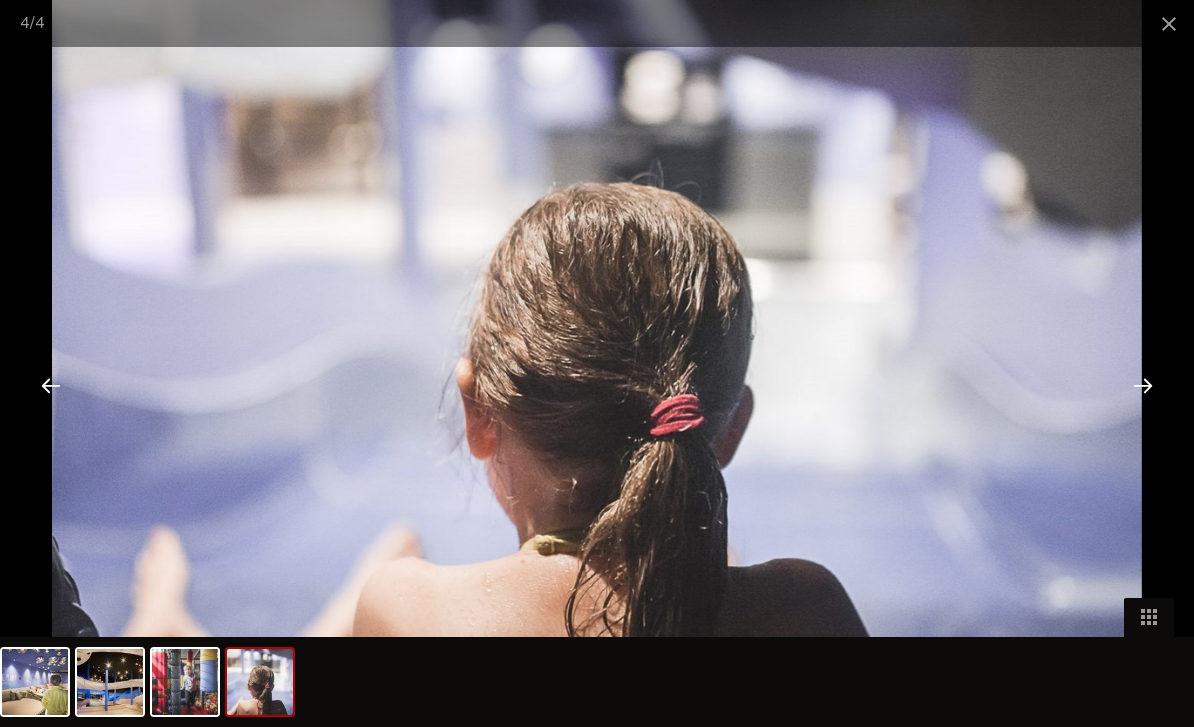 click at bounding box center (1143, 385) 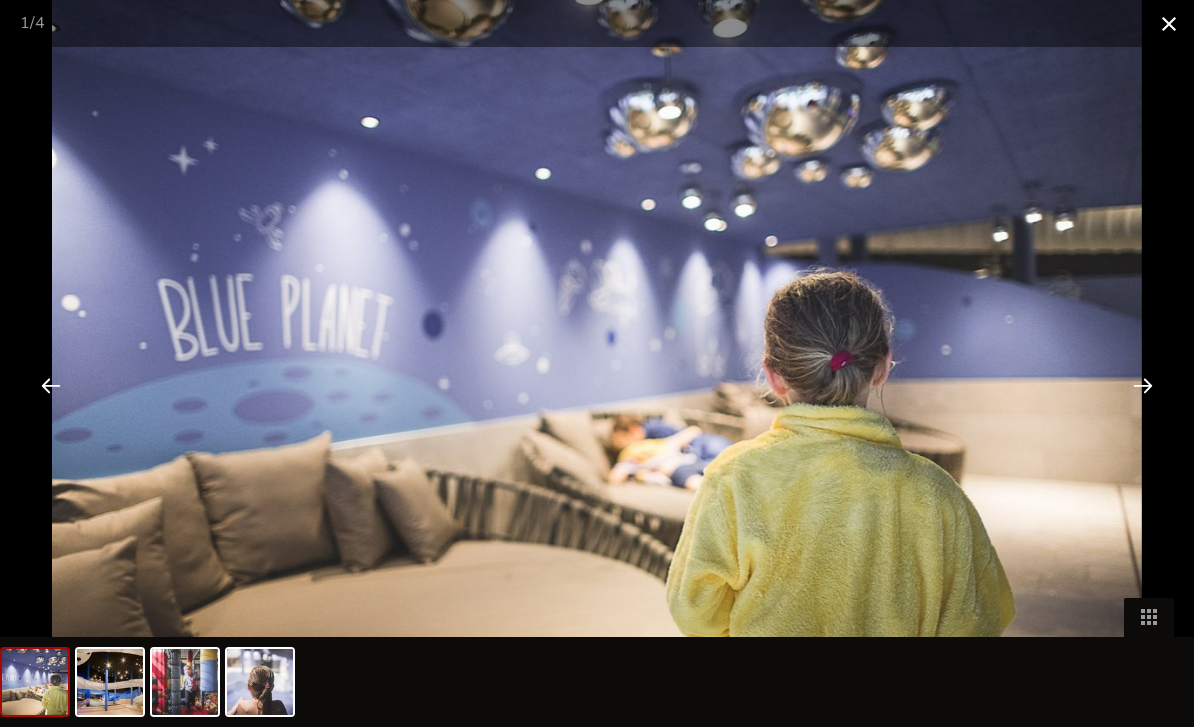 click at bounding box center [1169, 23] 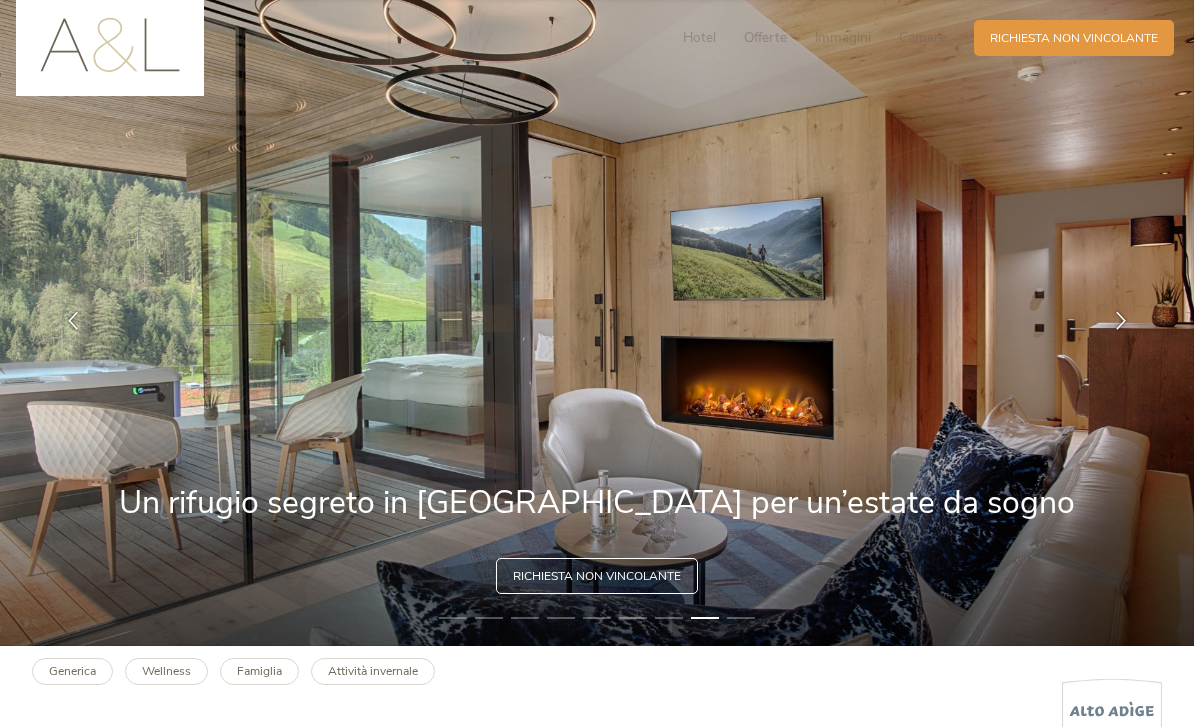scroll, scrollTop: 0, scrollLeft: 0, axis: both 